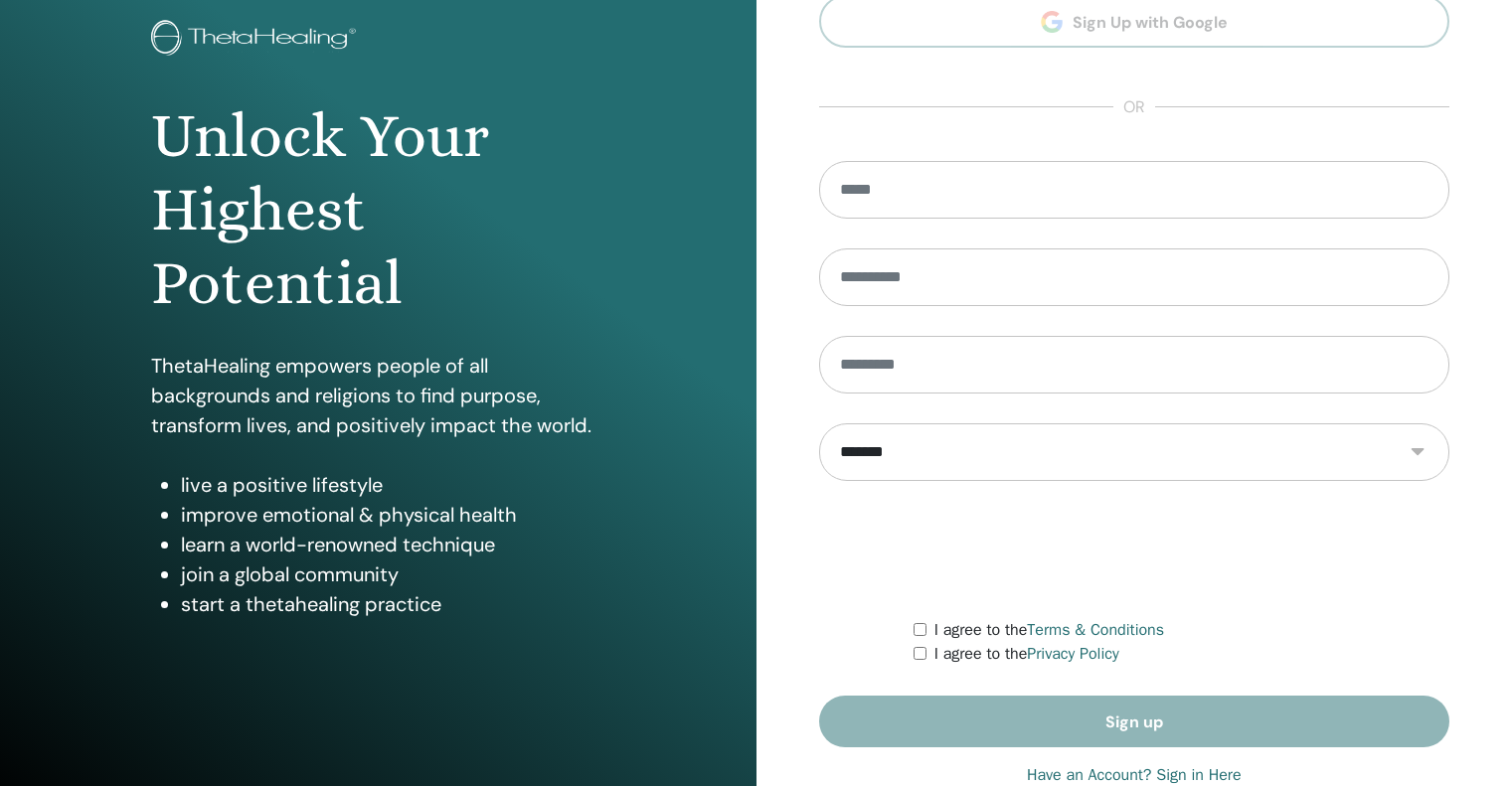 scroll, scrollTop: 168, scrollLeft: 0, axis: vertical 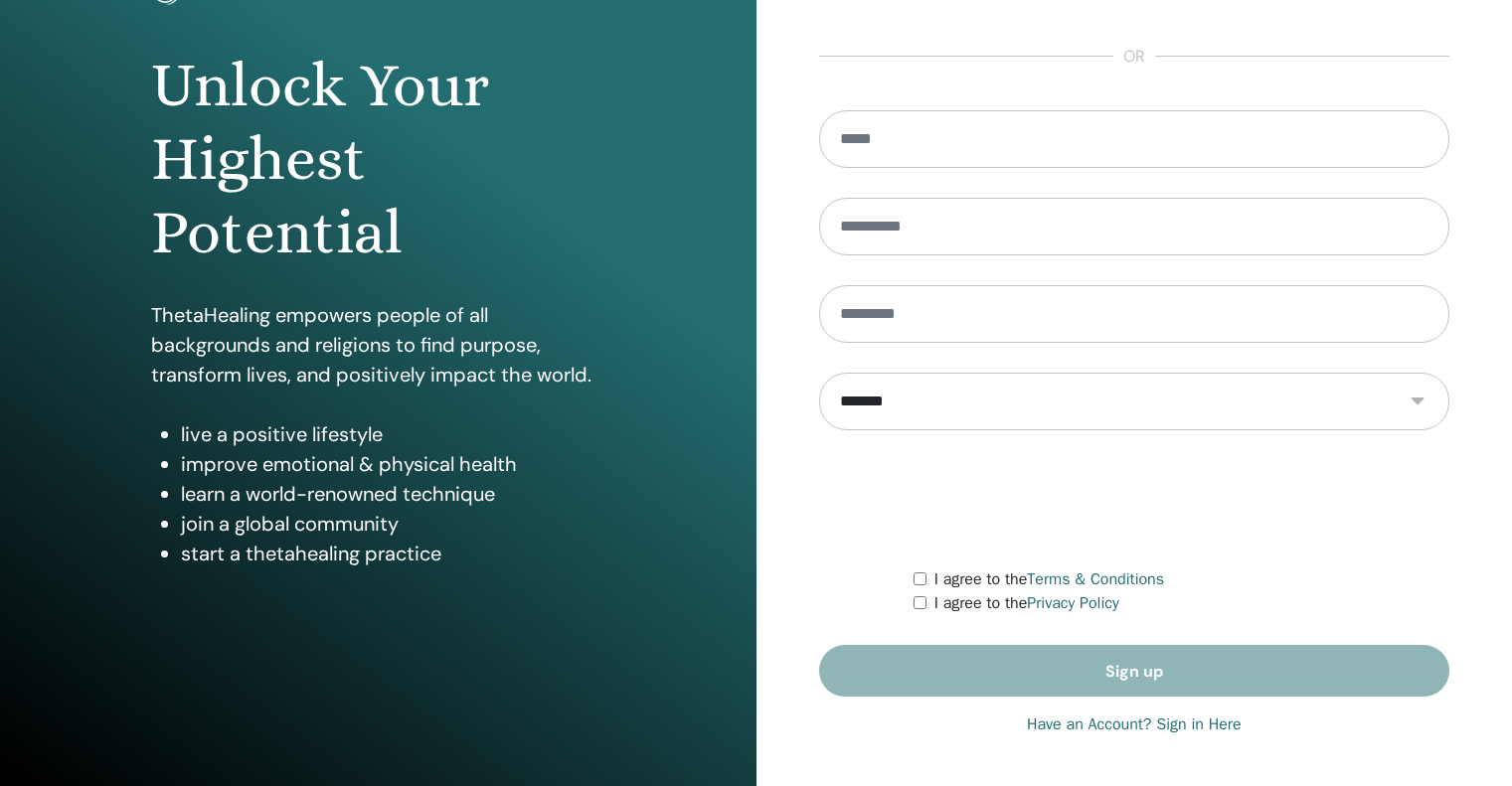 click on "Have an Account? Sign in Here" at bounding box center [1134, 724] 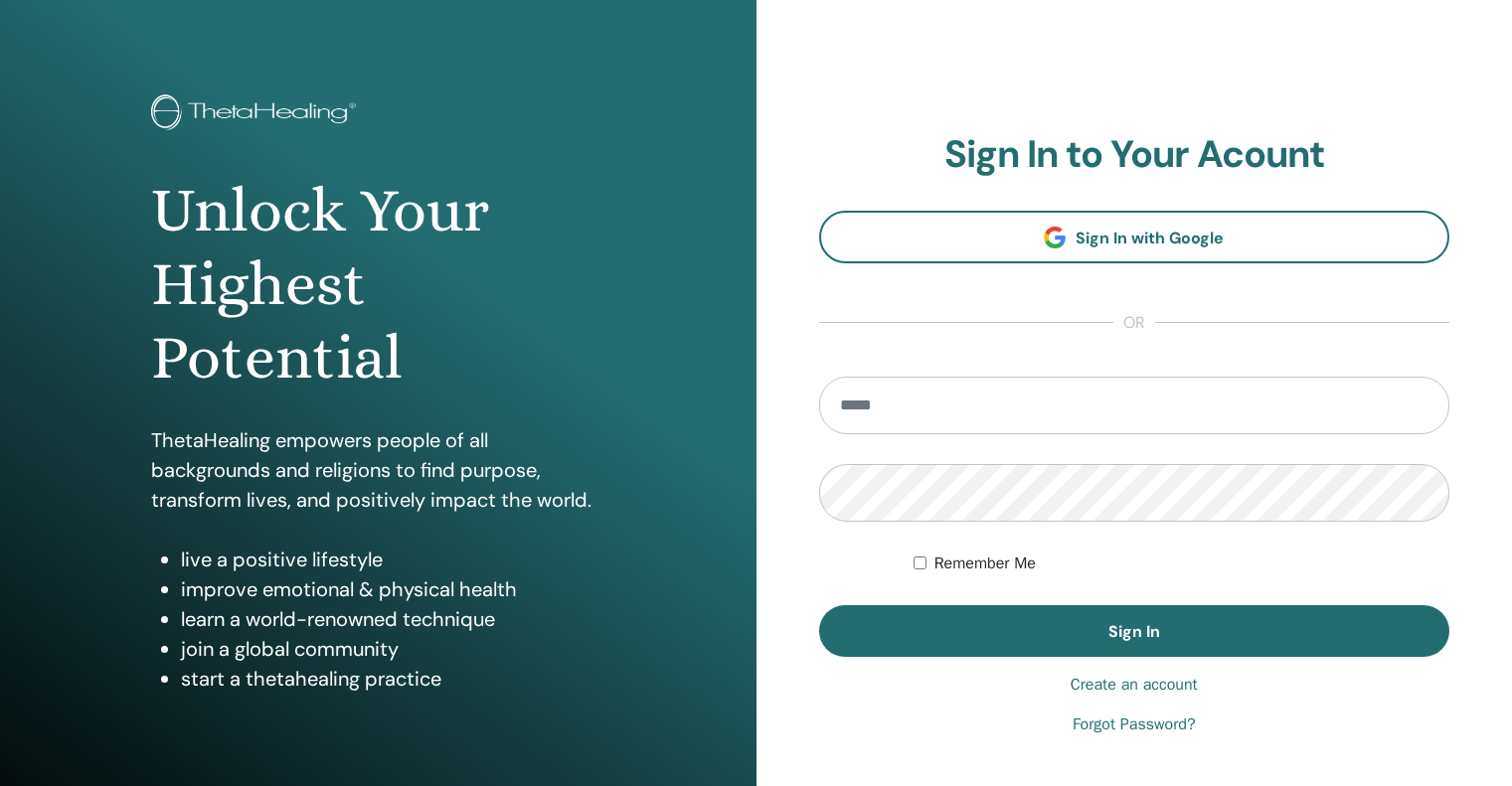 scroll, scrollTop: 0, scrollLeft: 0, axis: both 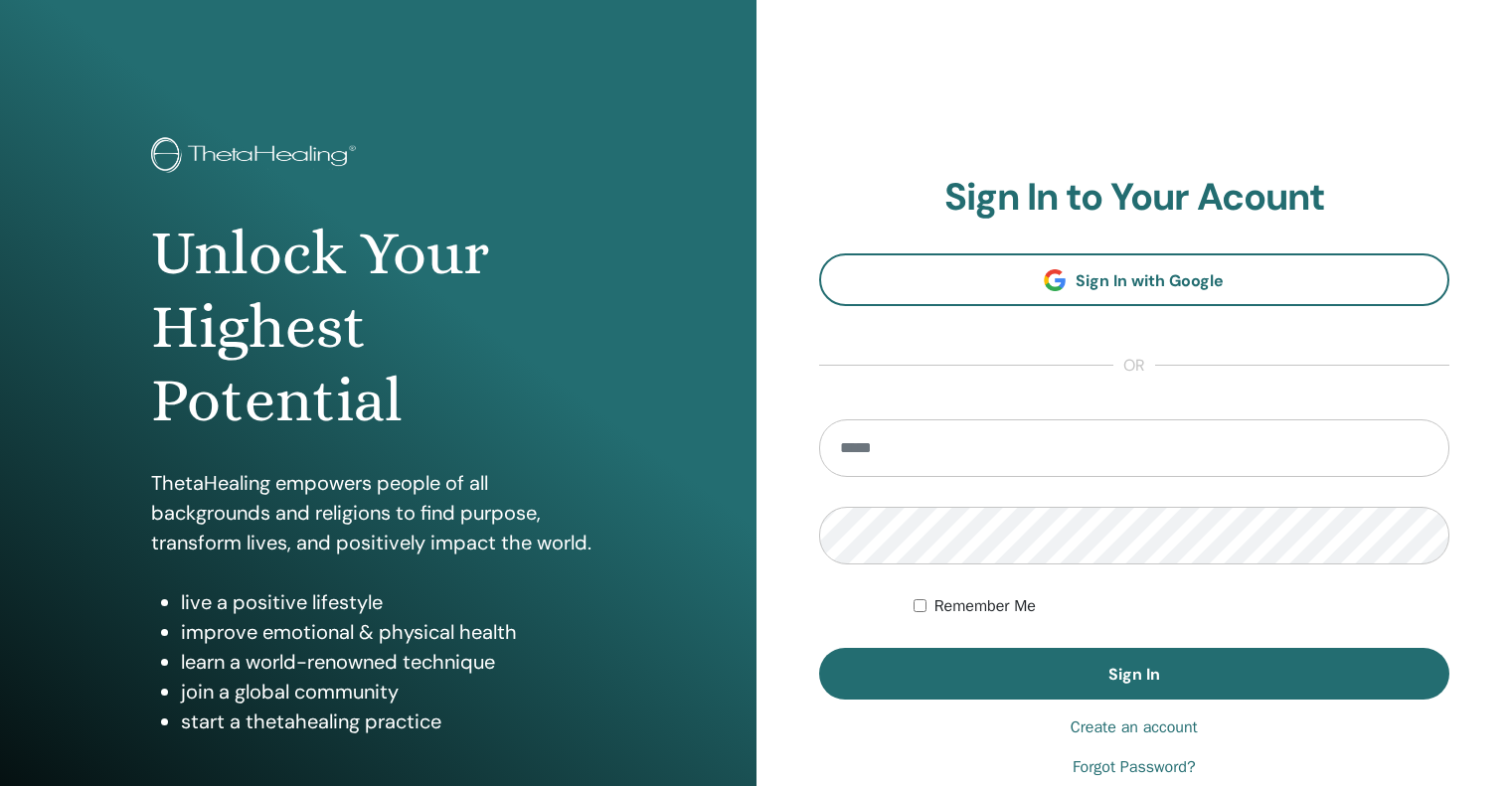 type on "**********" 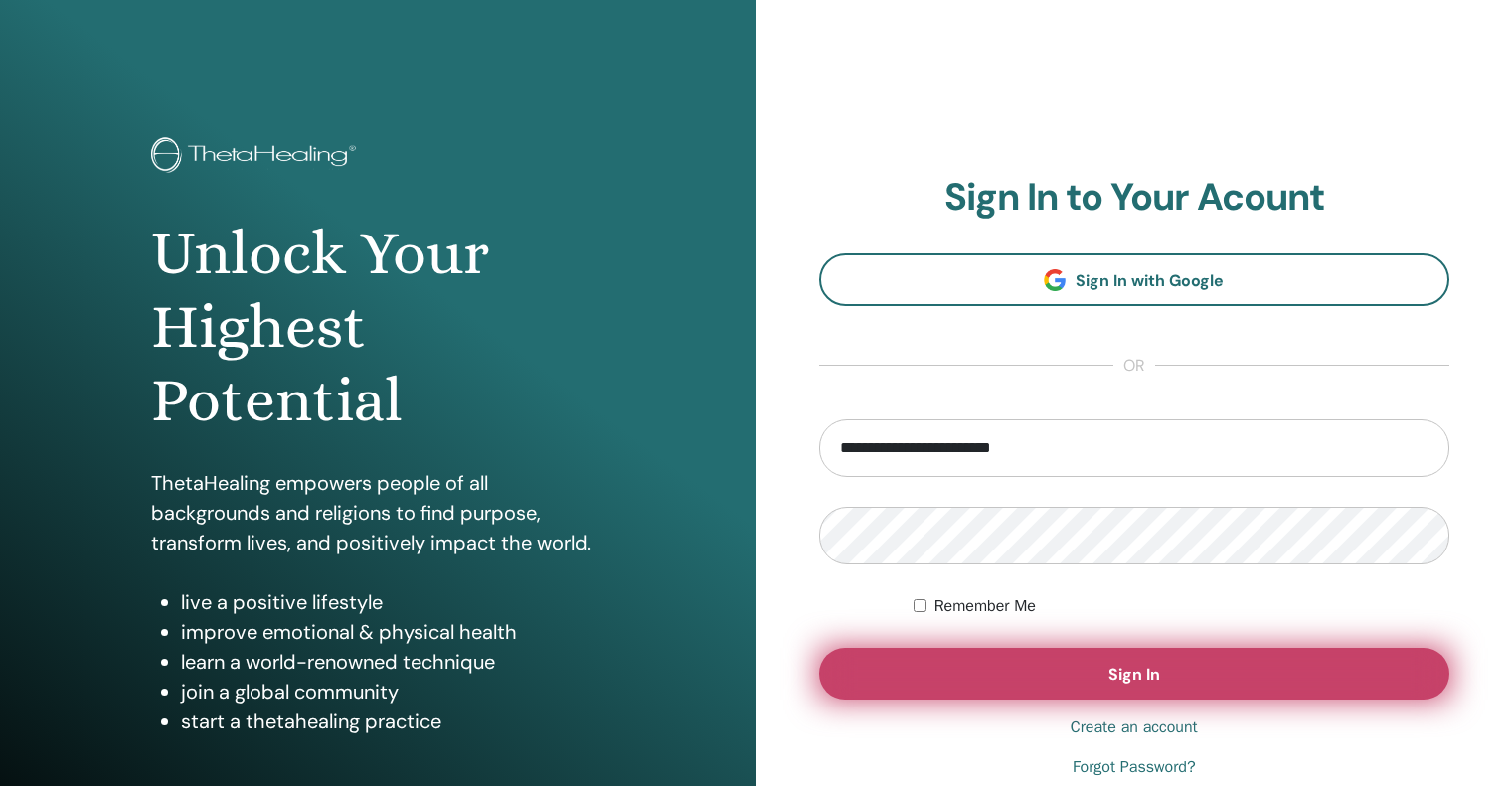 click on "Sign In" at bounding box center (1134, 674) 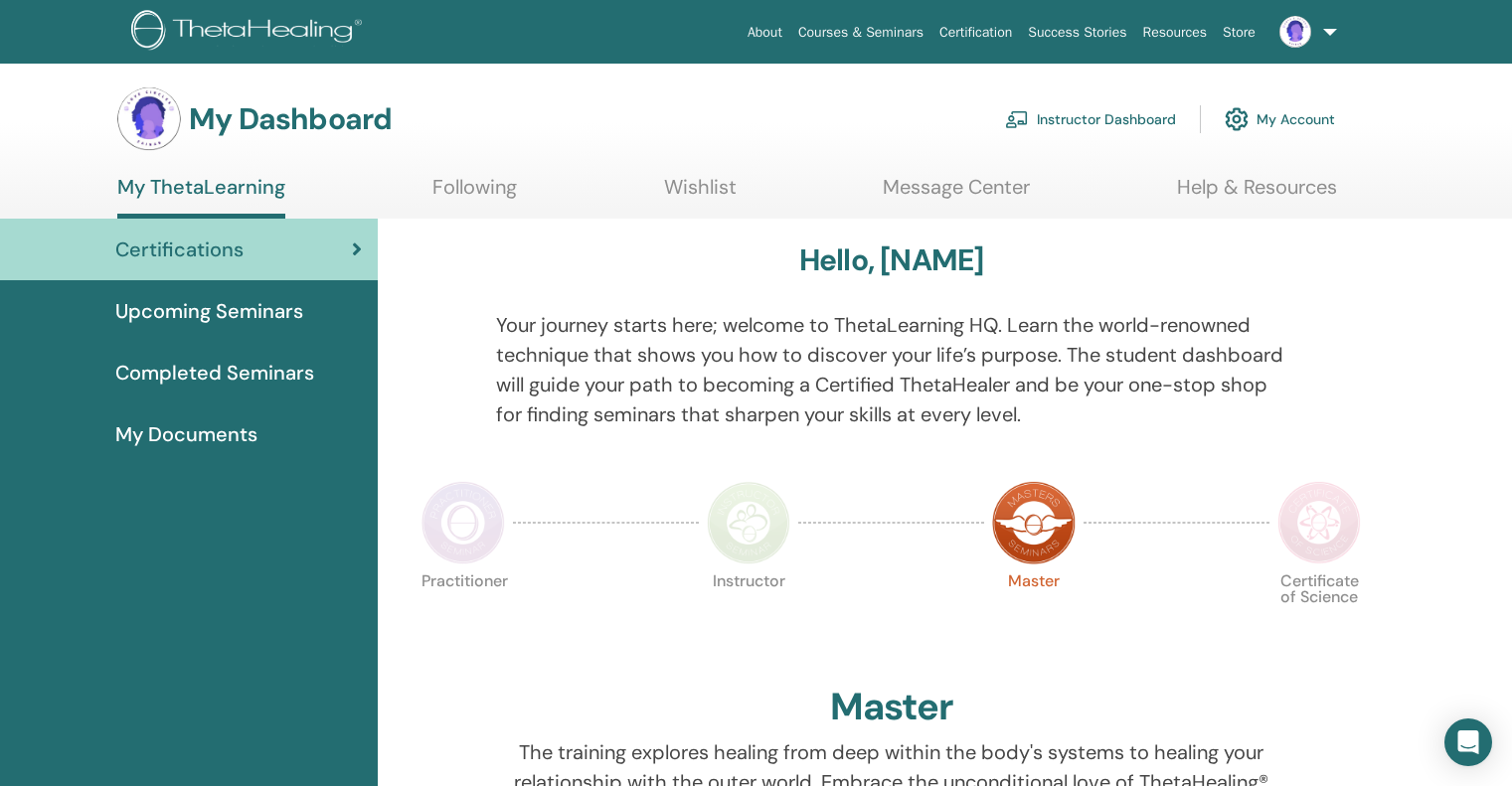 scroll, scrollTop: 0, scrollLeft: 0, axis: both 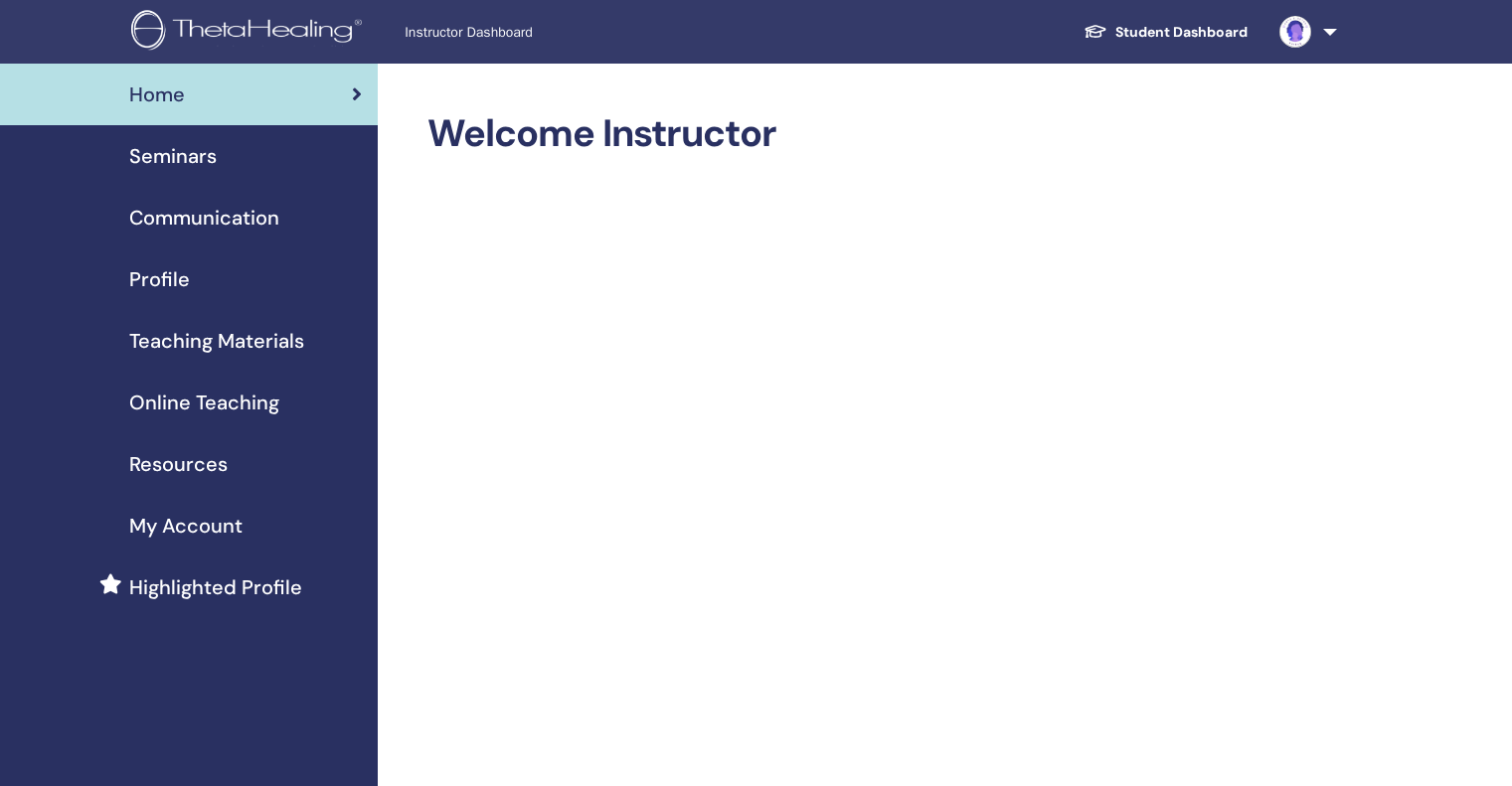 click on "Seminars" at bounding box center [173, 156] 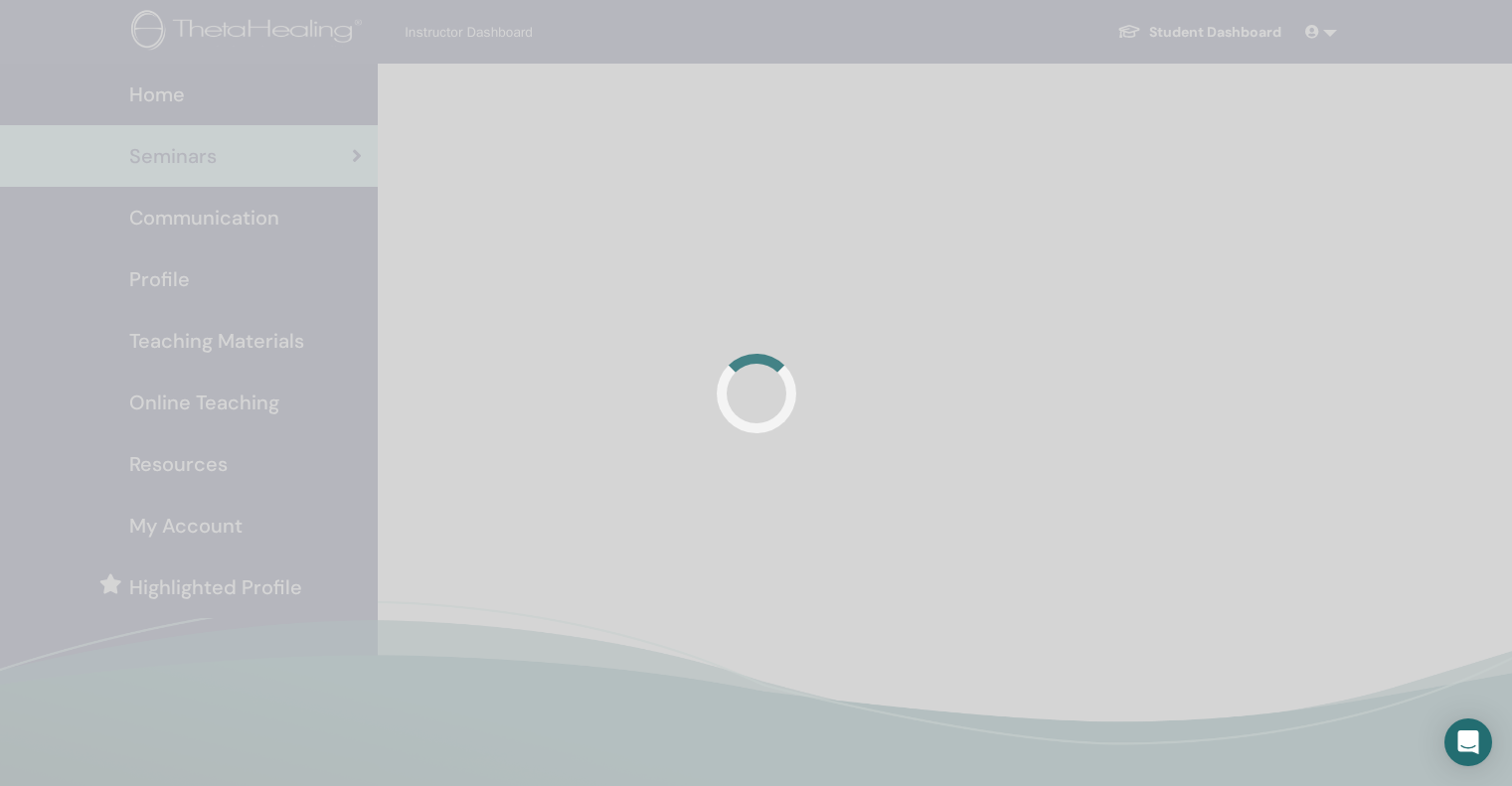 scroll, scrollTop: 0, scrollLeft: 0, axis: both 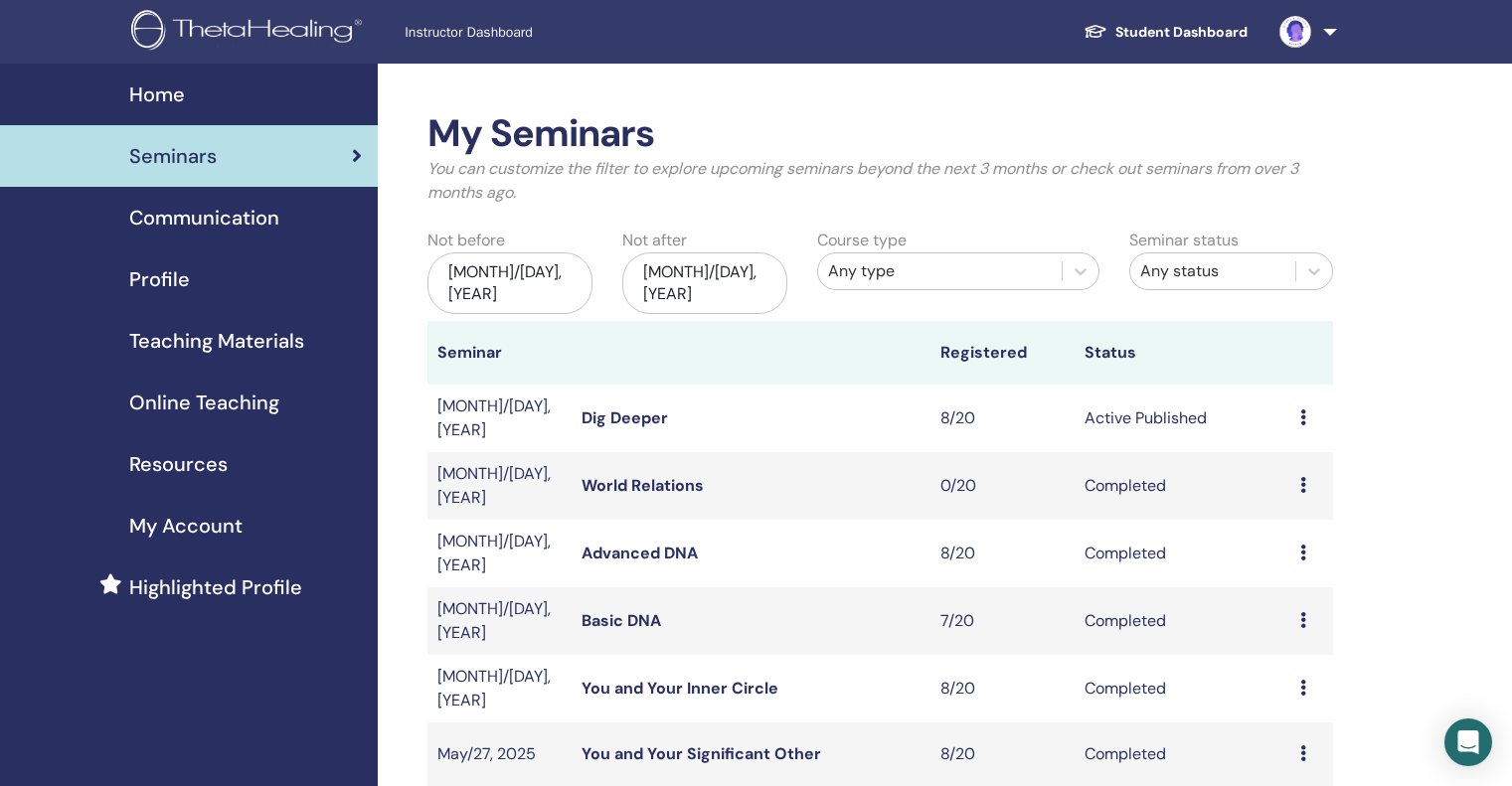click at bounding box center [1303, 417] 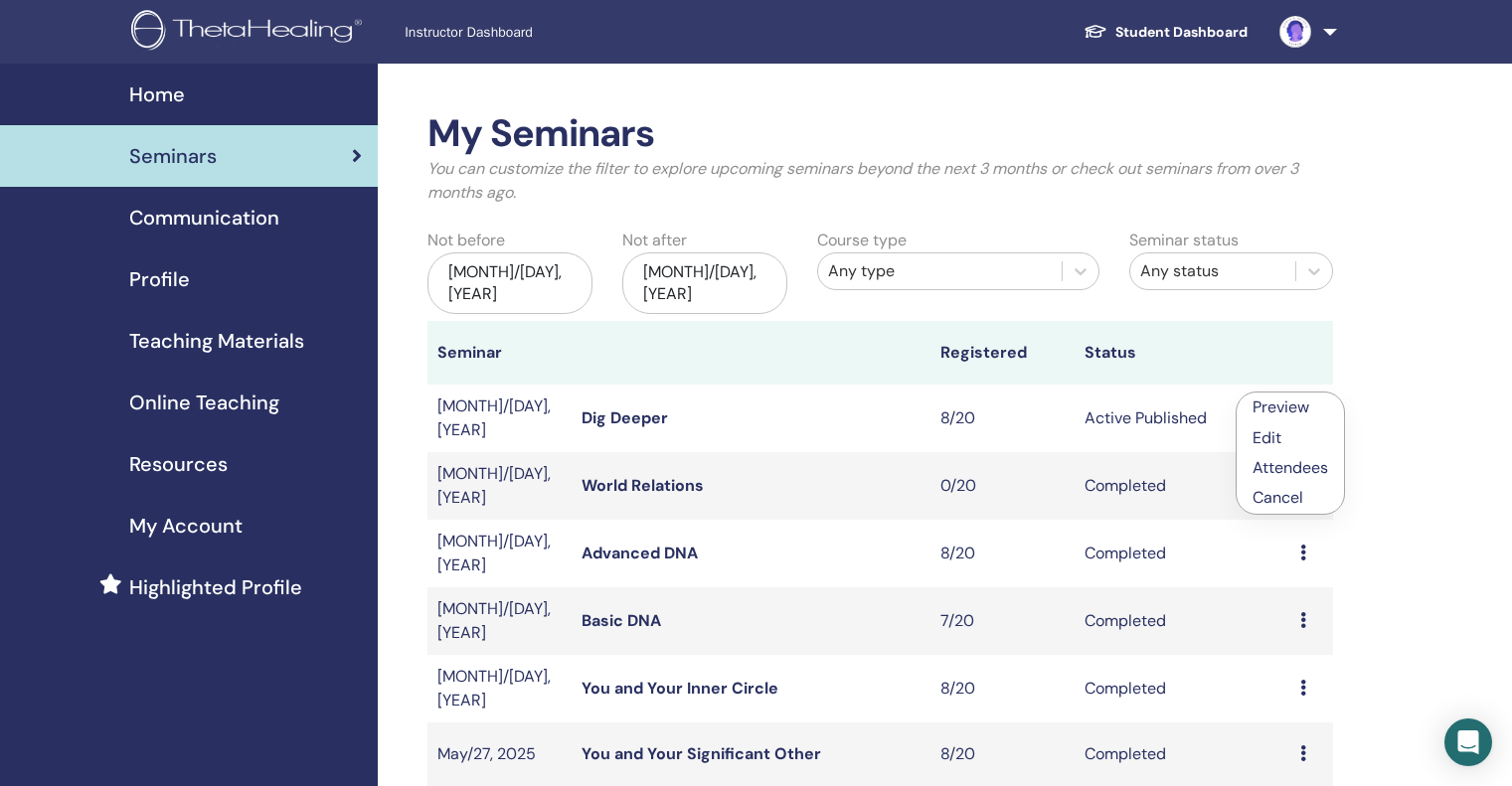click on "Attendees" at bounding box center [1290, 467] 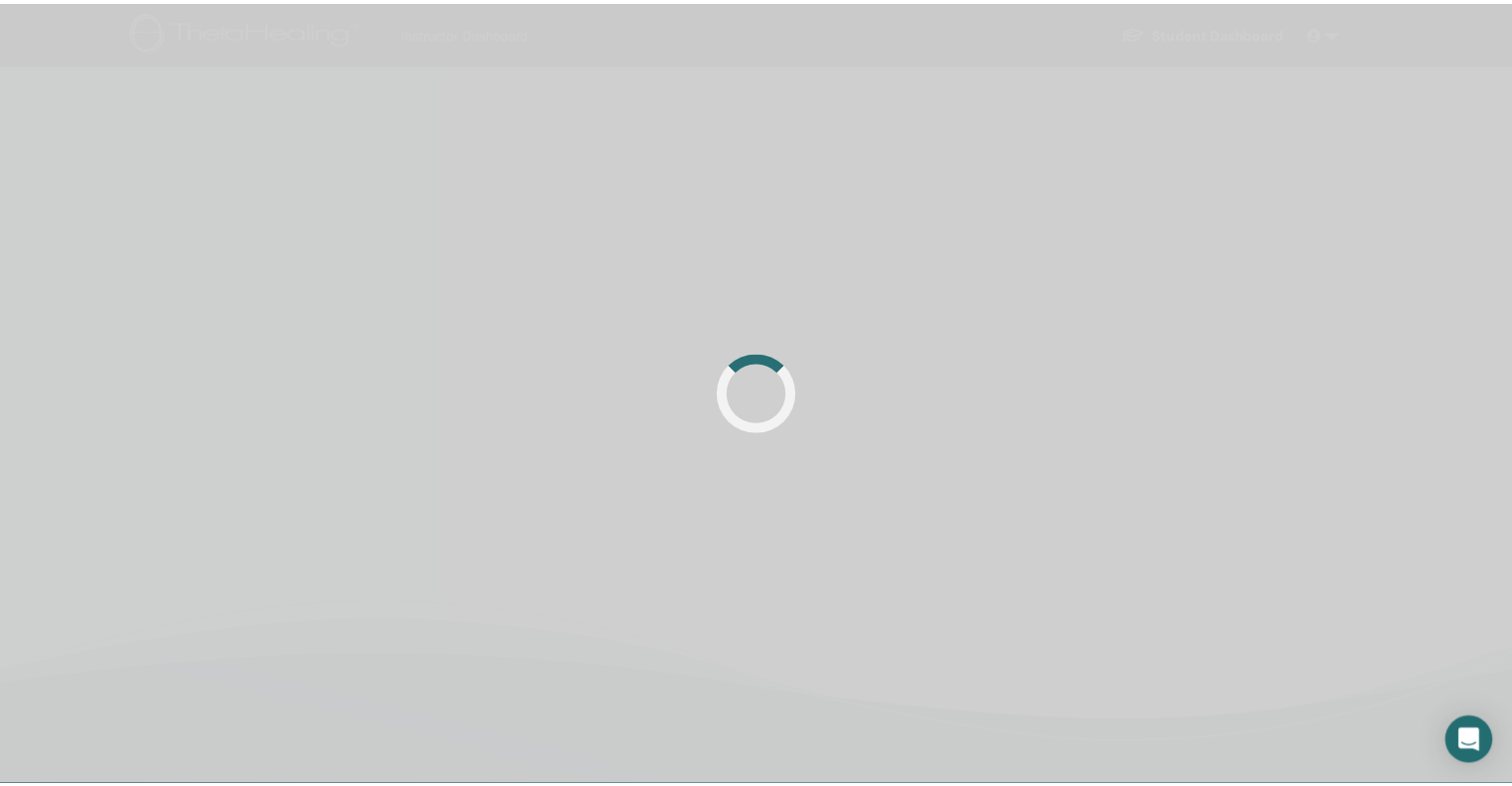 scroll, scrollTop: 0, scrollLeft: 0, axis: both 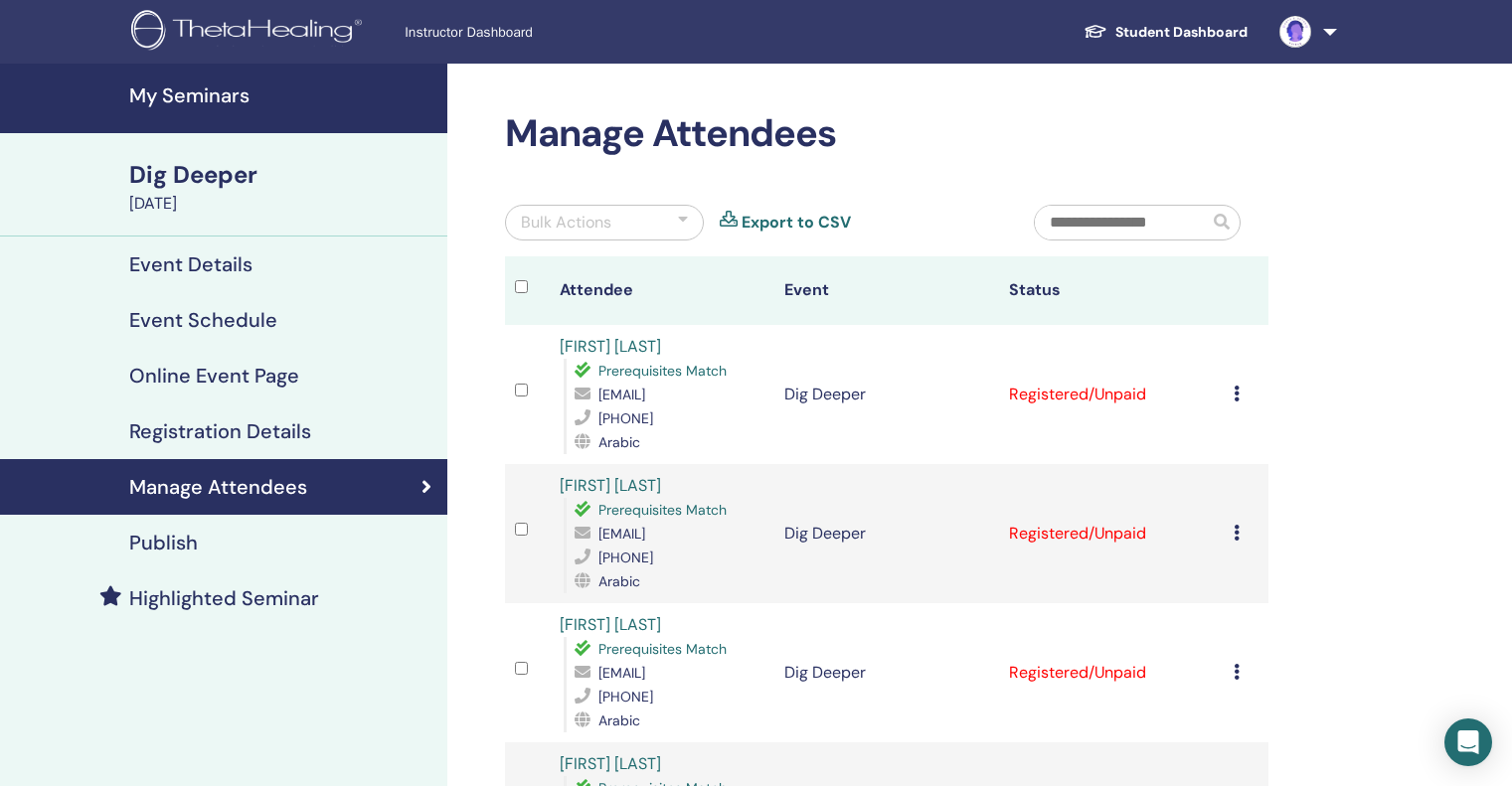 click at bounding box center (1237, 393) 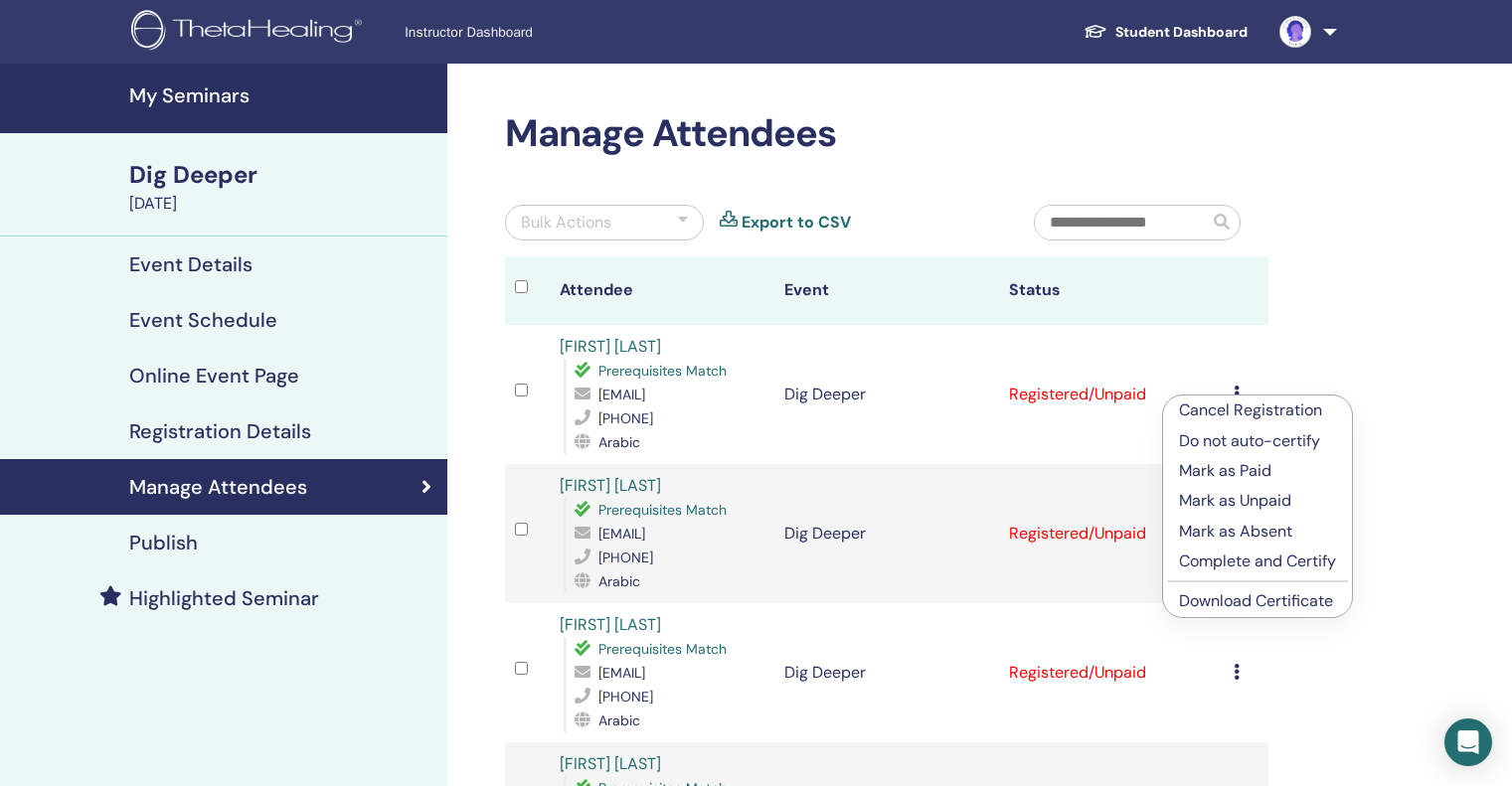 click on "Complete and Certify" at bounding box center (1258, 561) 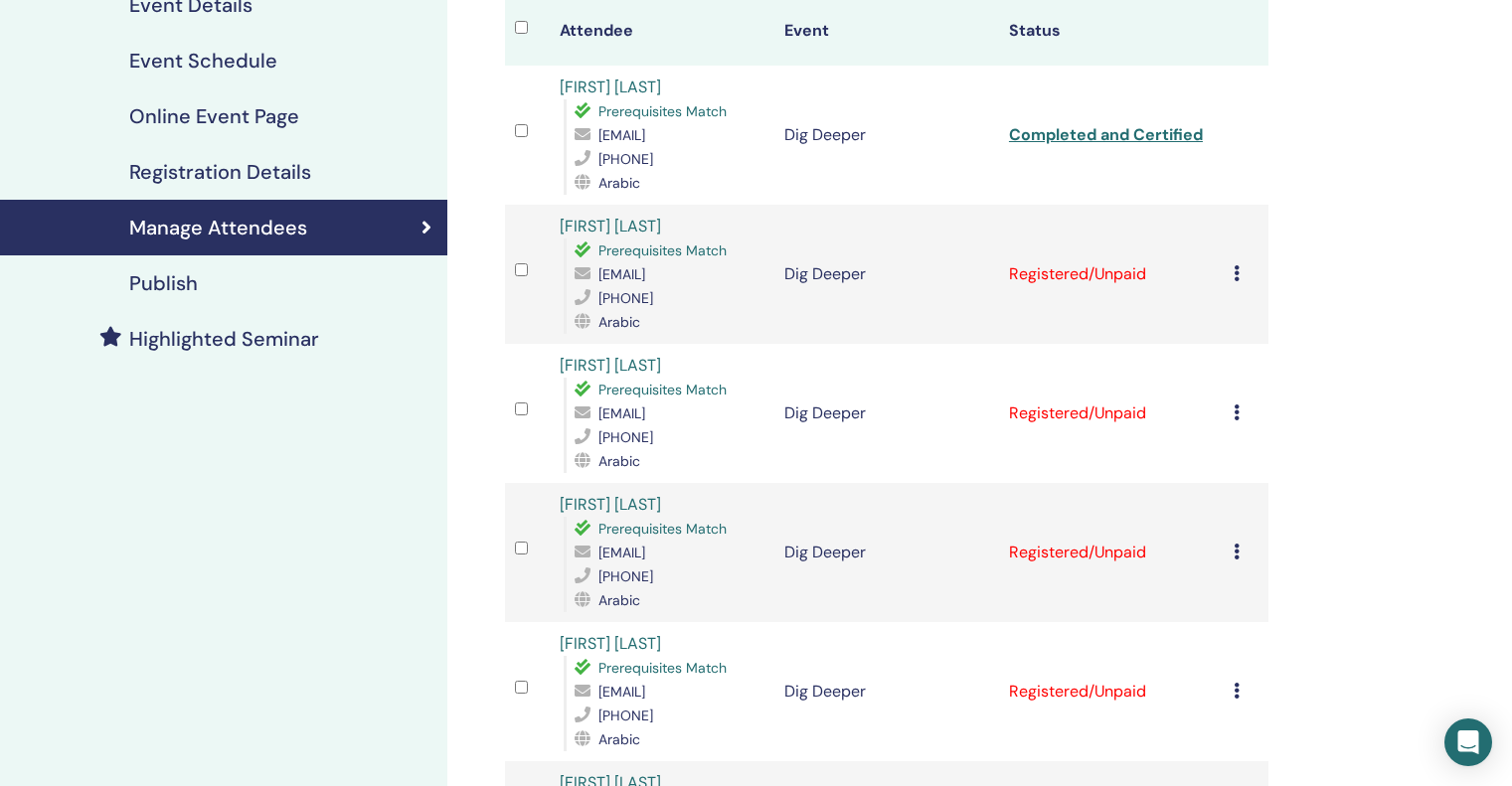 scroll, scrollTop: 298, scrollLeft: 0, axis: vertical 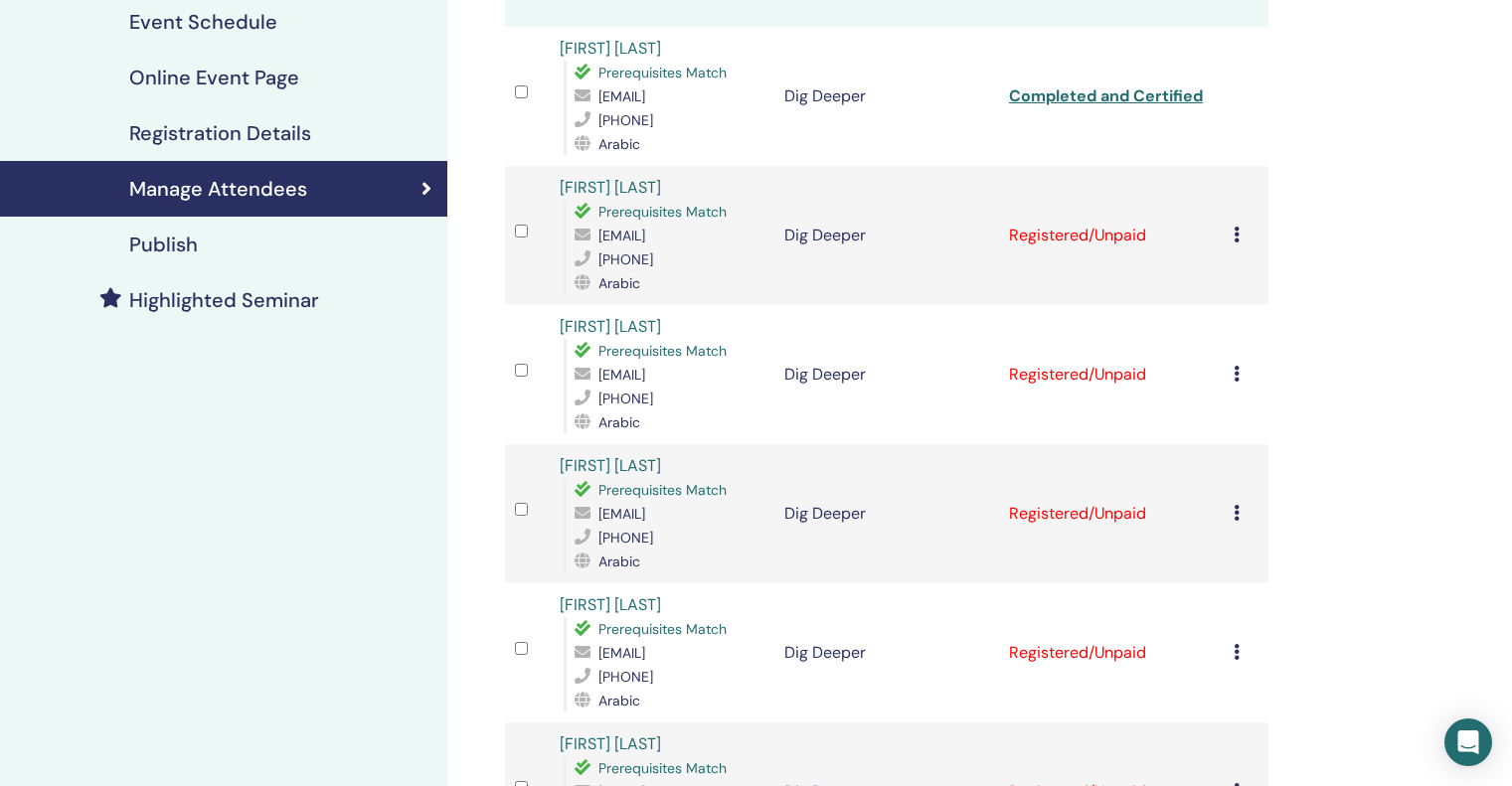 click on "Cancel Registration Do not auto-certify Mark as Paid Mark as Unpaid Mark as Absent Complete and Certify Download Certificate" at bounding box center (1246, 236) 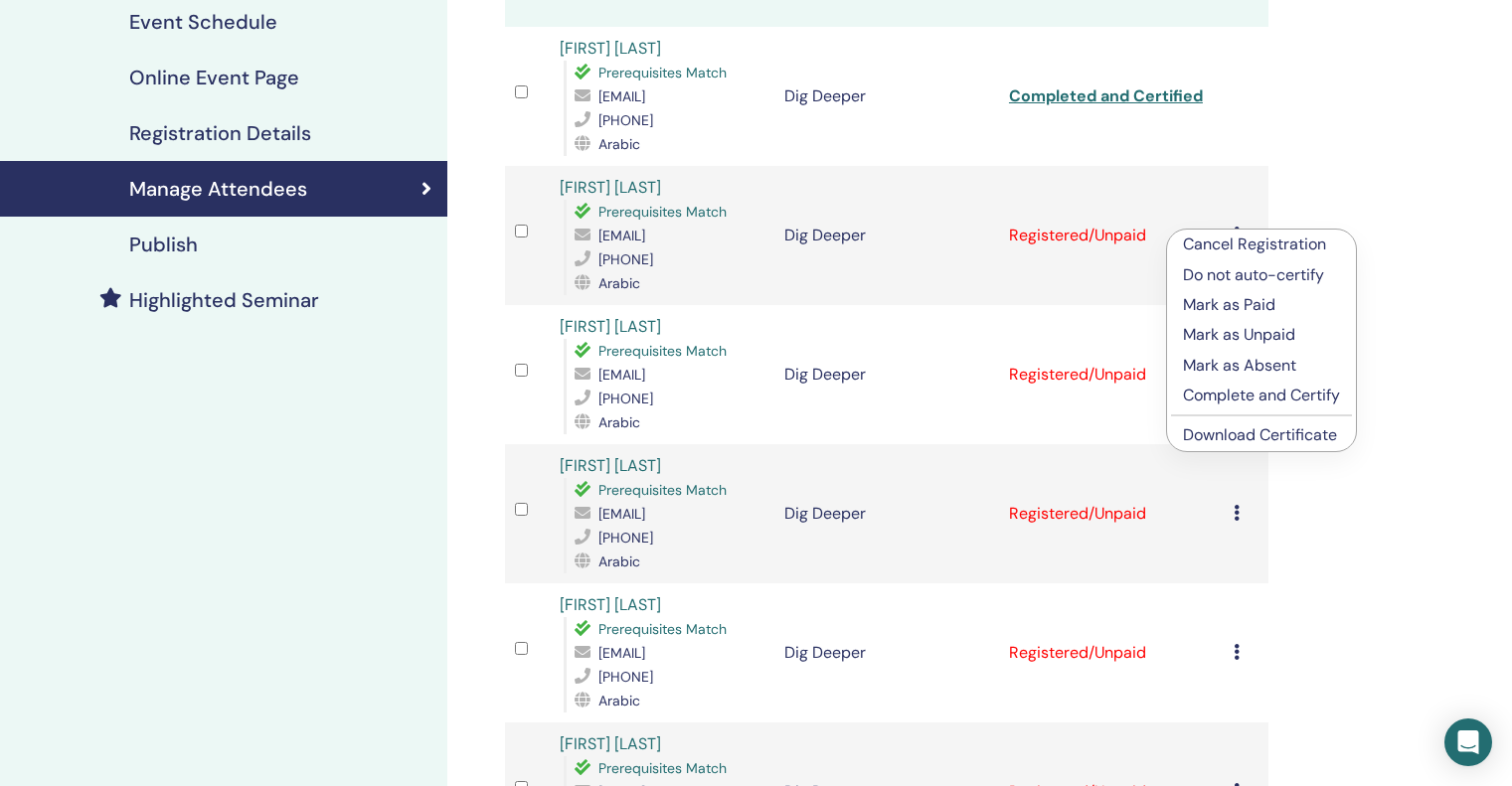 click on "Complete and Certify" at bounding box center [1261, 395] 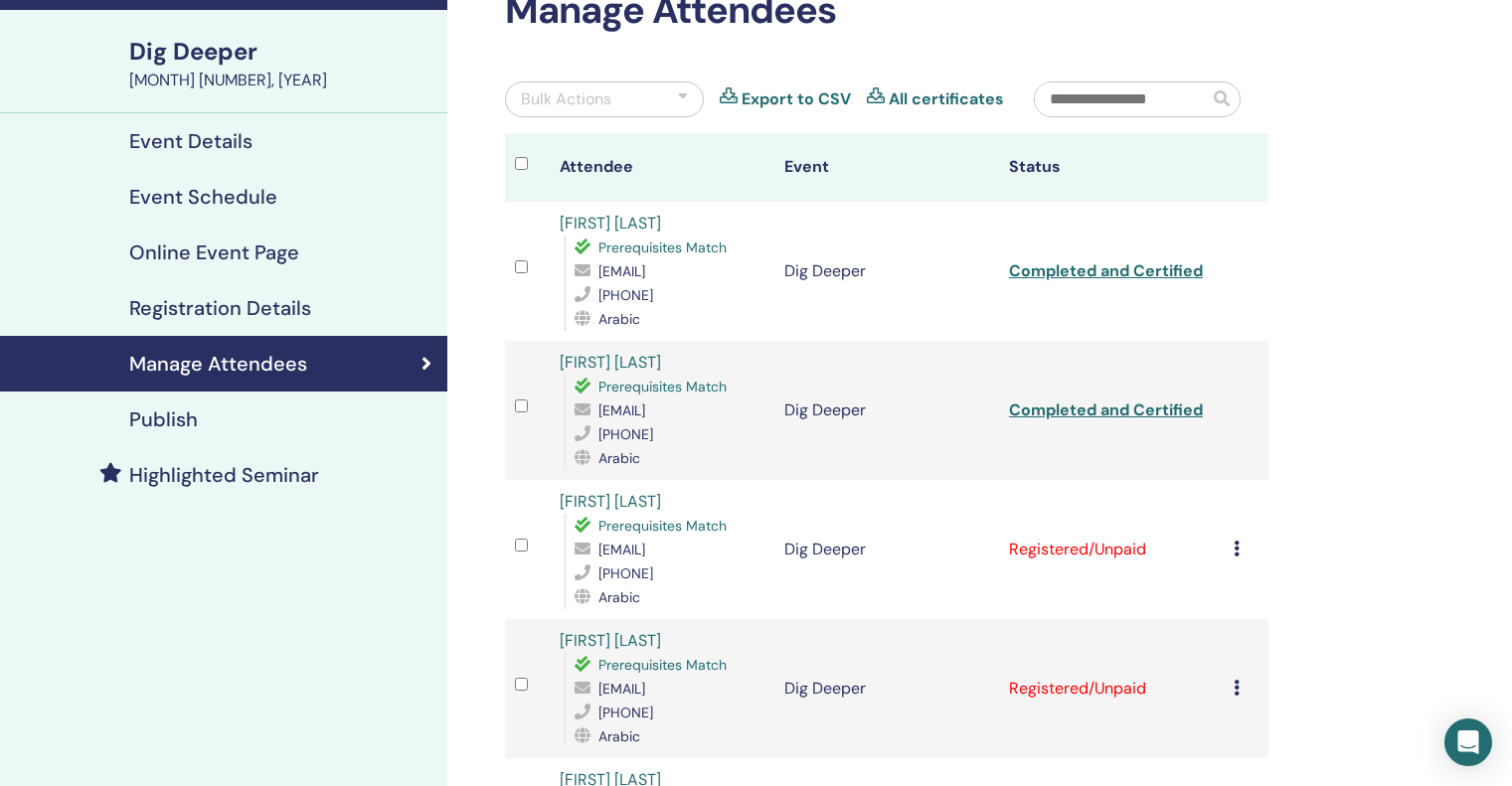 scroll, scrollTop: 199, scrollLeft: 0, axis: vertical 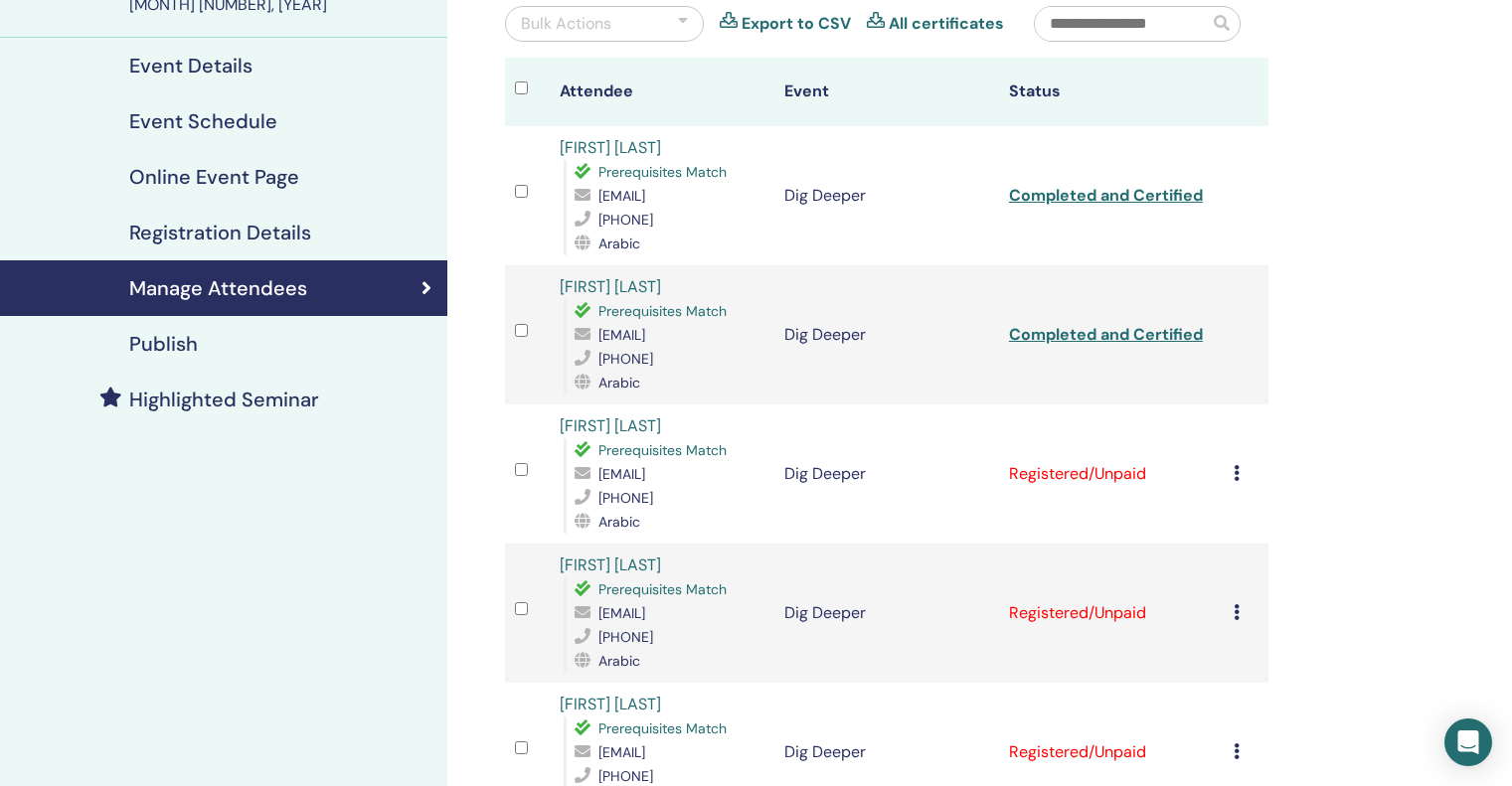 click at bounding box center [1237, 473] 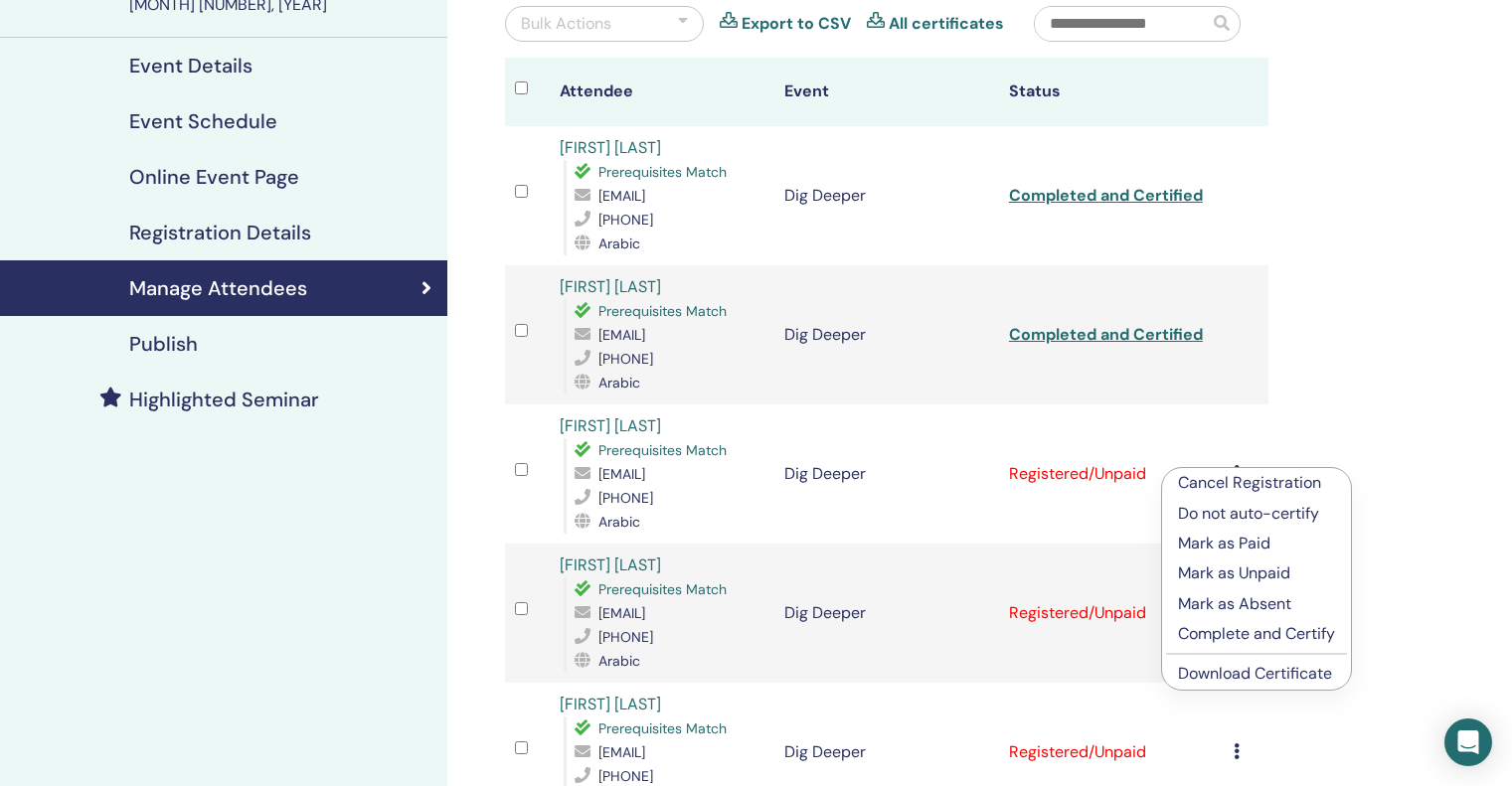 click on "Complete and Certify" at bounding box center [1257, 634] 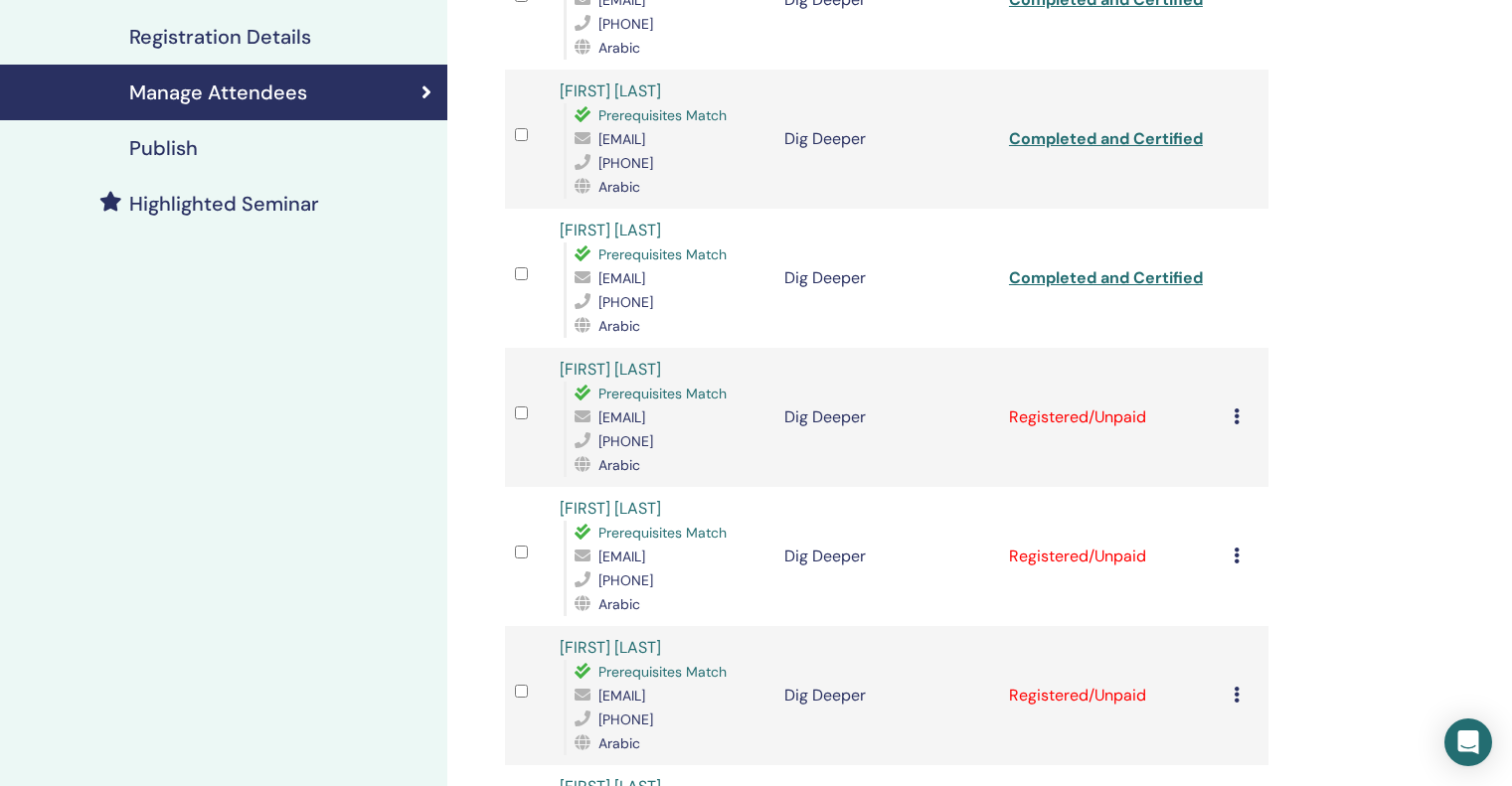 scroll, scrollTop: 397, scrollLeft: 0, axis: vertical 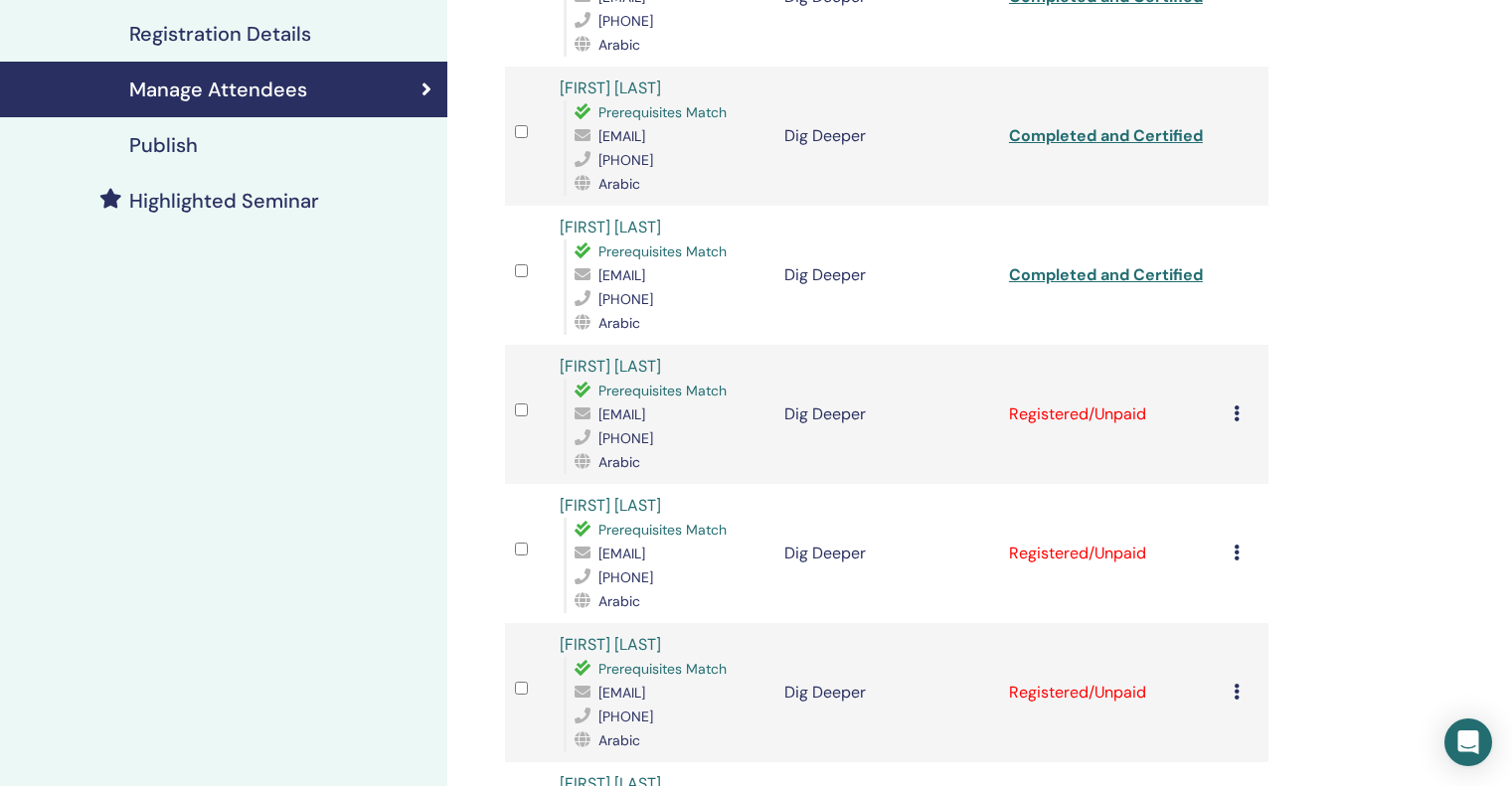 click at bounding box center (1237, 413) 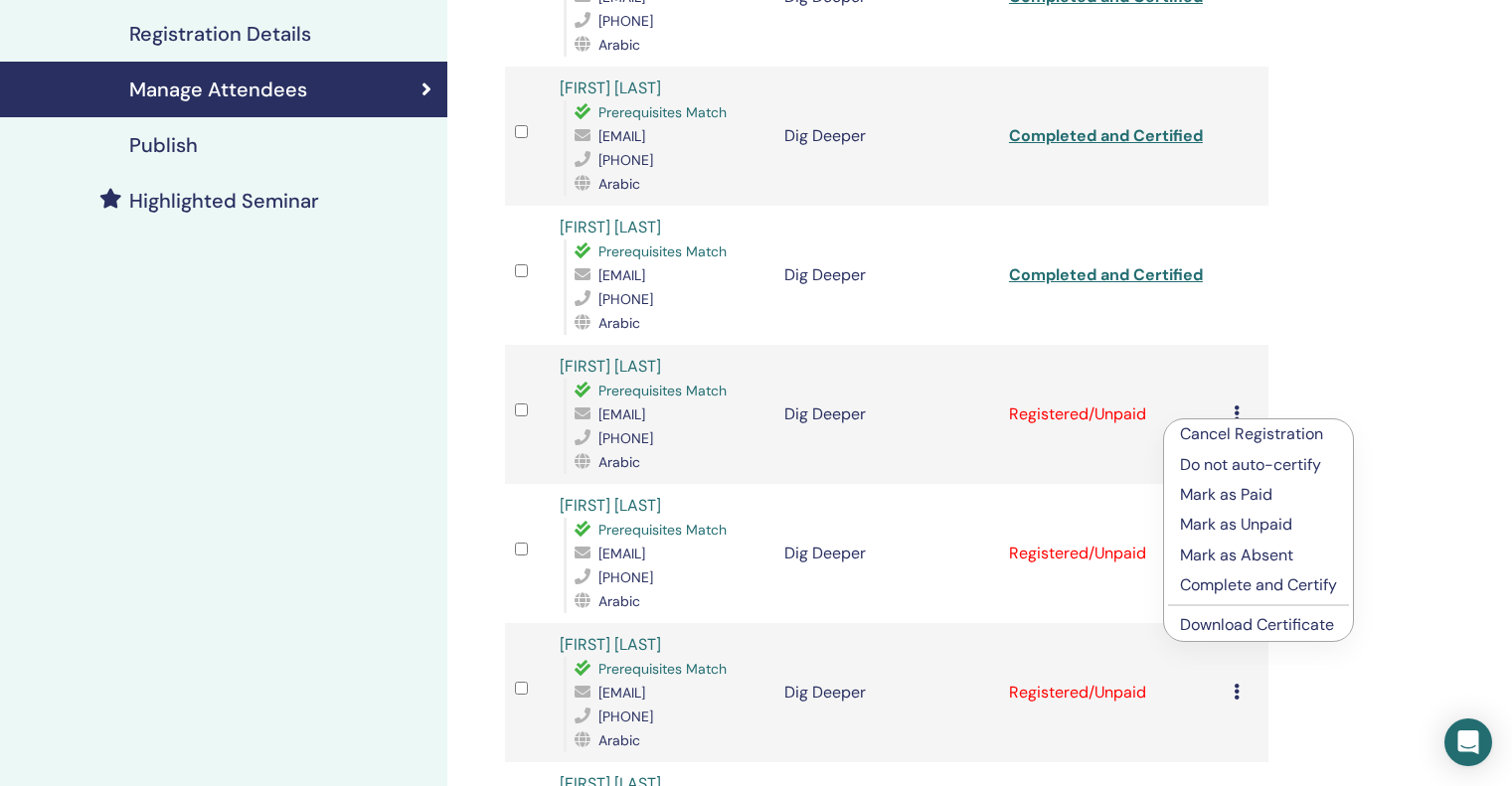 click on "Complete and Certify" at bounding box center (1259, 585) 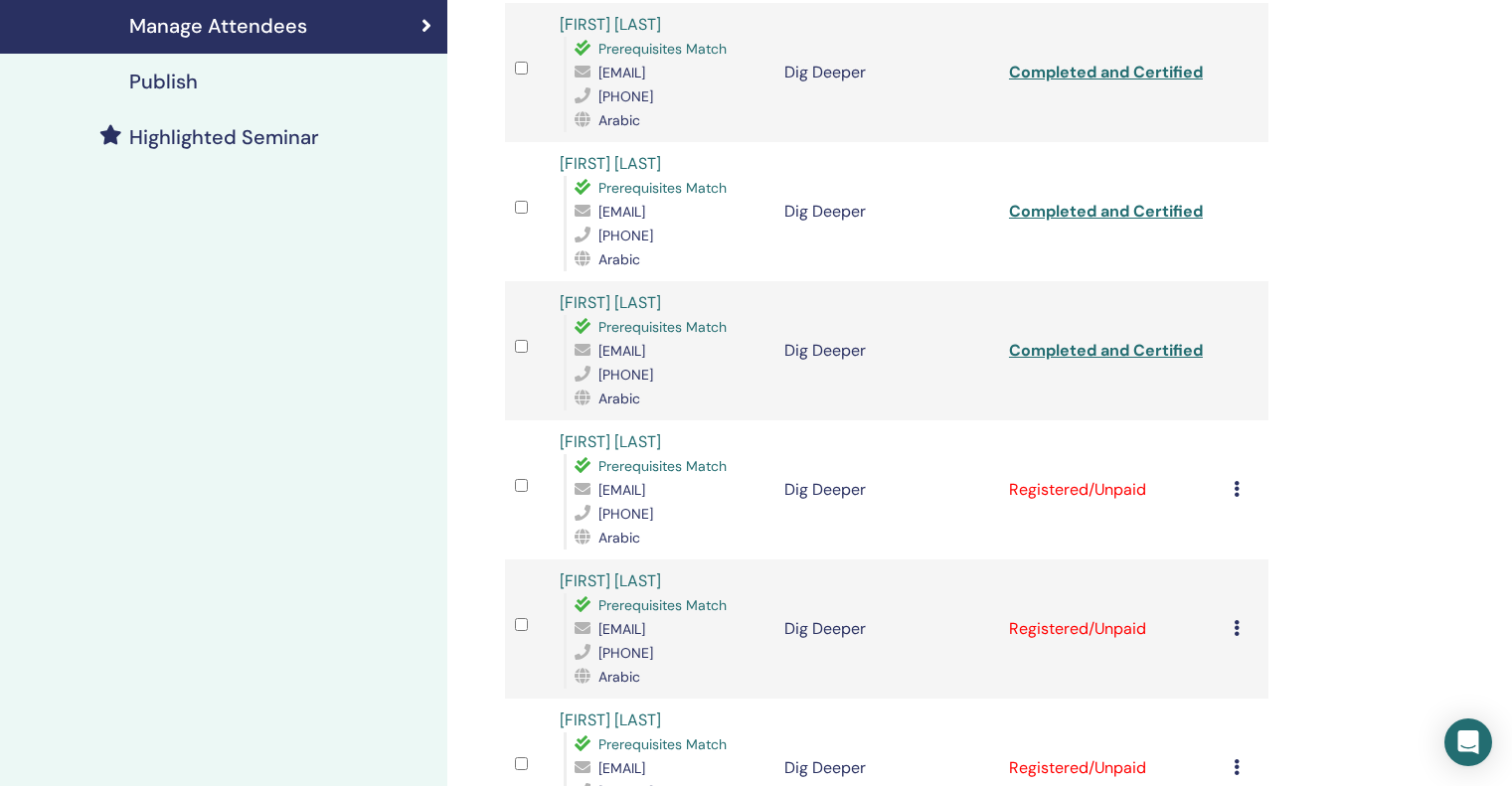 scroll, scrollTop: 497, scrollLeft: 0, axis: vertical 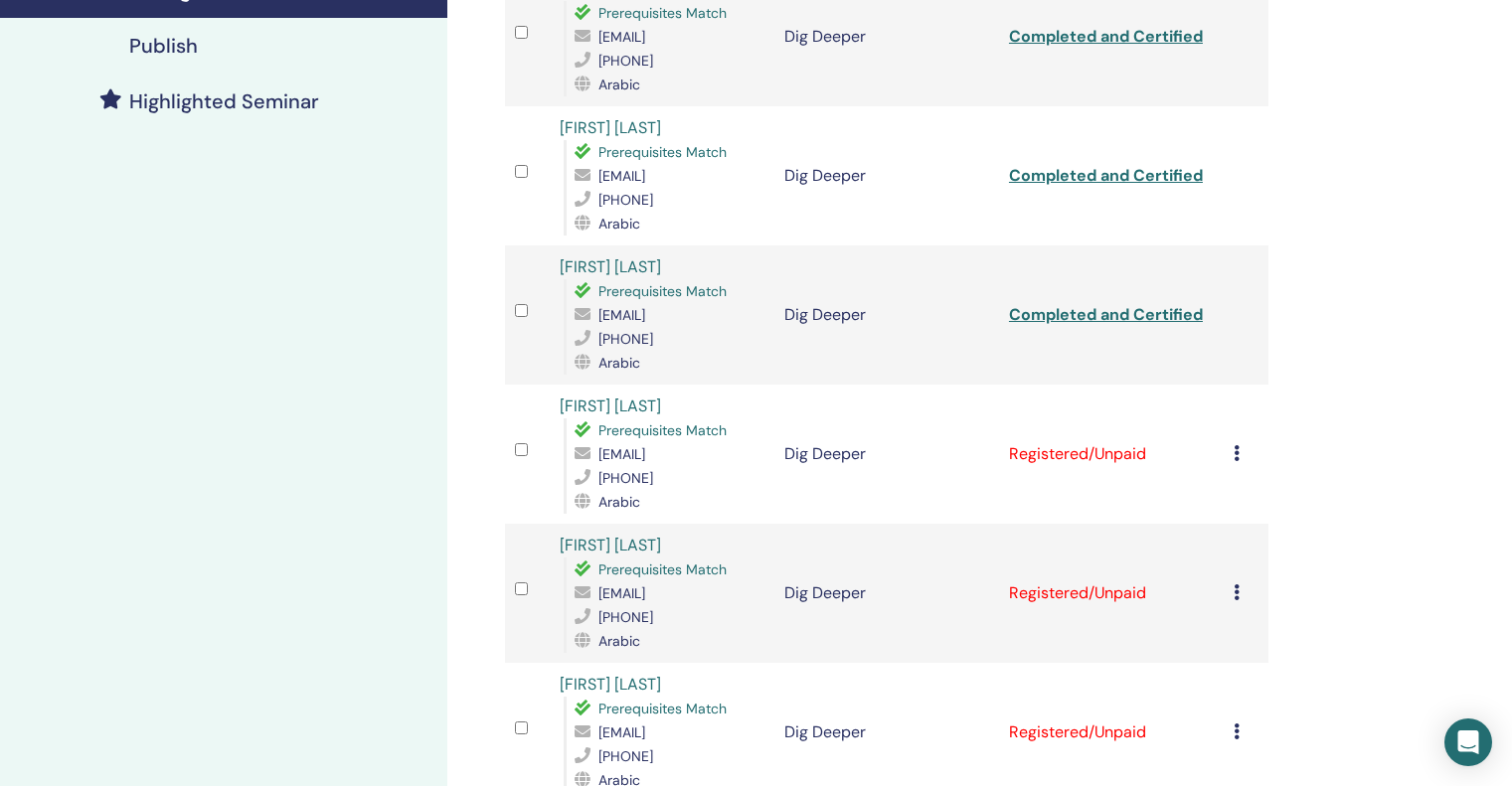 click on "Cancel Registration Do not auto-certify Mark as Paid Mark as Unpaid Mark as Absent Complete and Certify Download Certificate" at bounding box center [1246, 454] 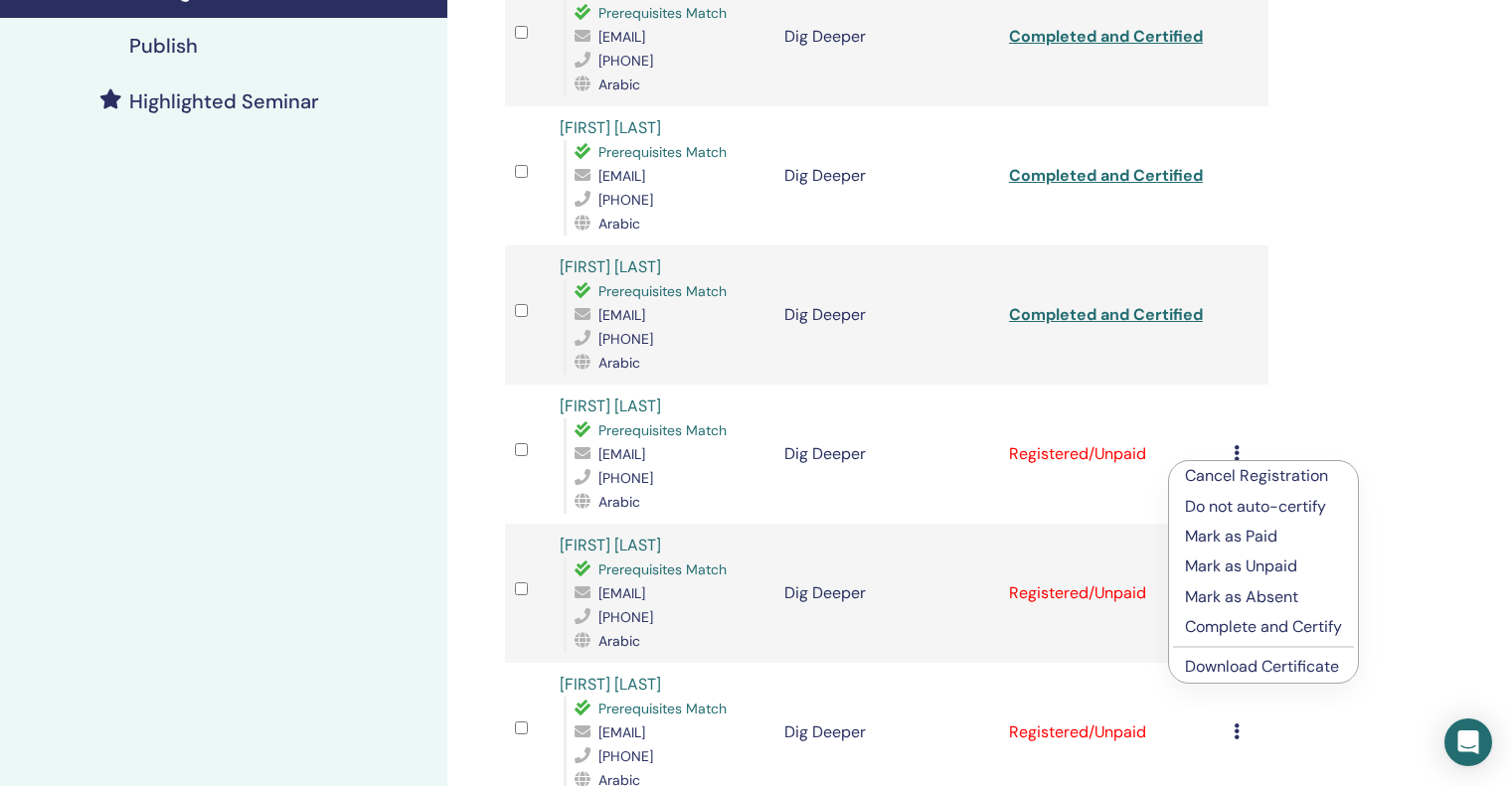 click on "Complete and Certify" at bounding box center [1263, 627] 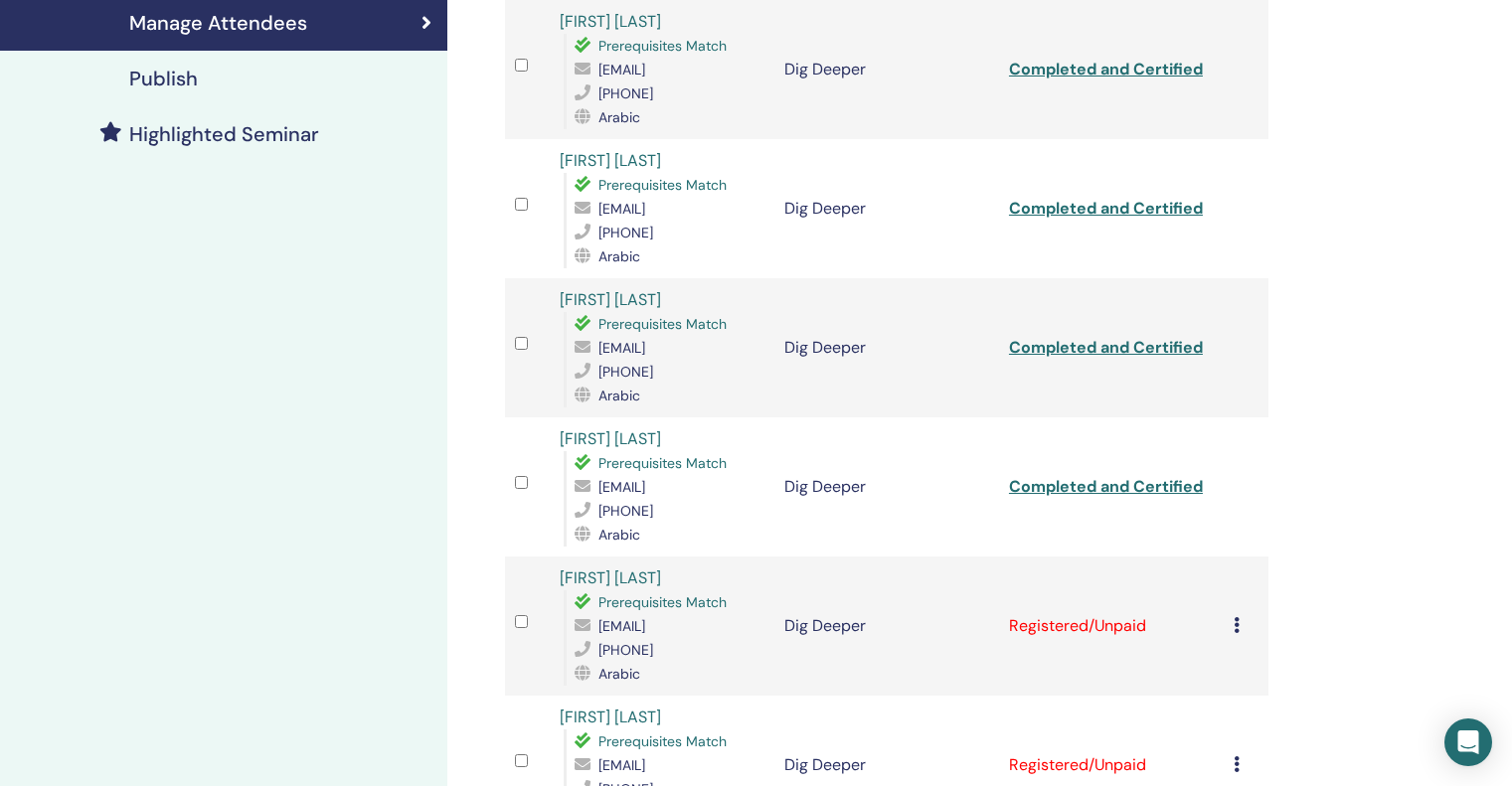 scroll, scrollTop: 473, scrollLeft: 0, axis: vertical 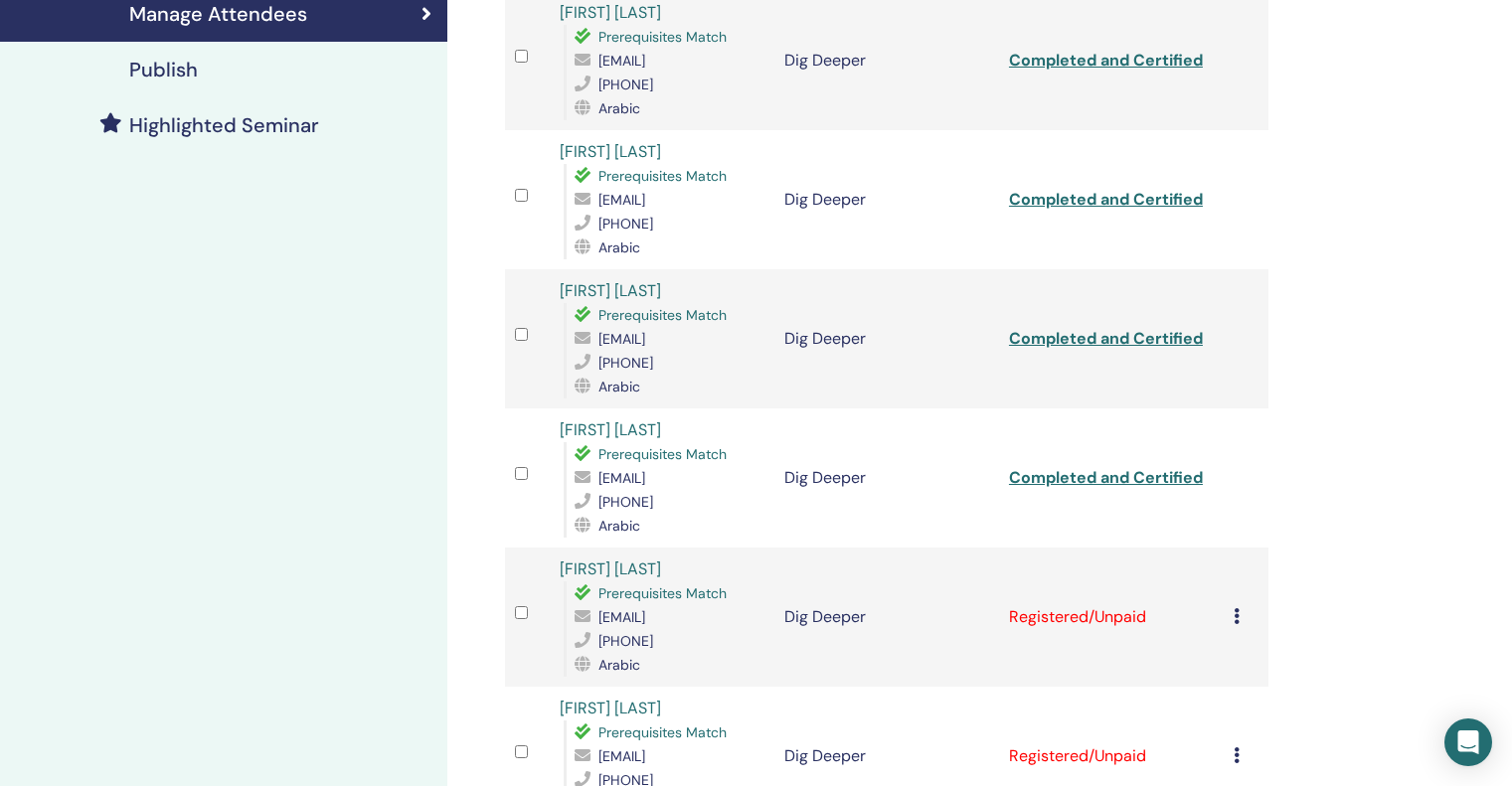 click on "Cancel Registration Do not auto-certify Mark as Paid Mark as Unpaid Mark as Absent Complete and Certify Download Certificate" at bounding box center (1246, 617) 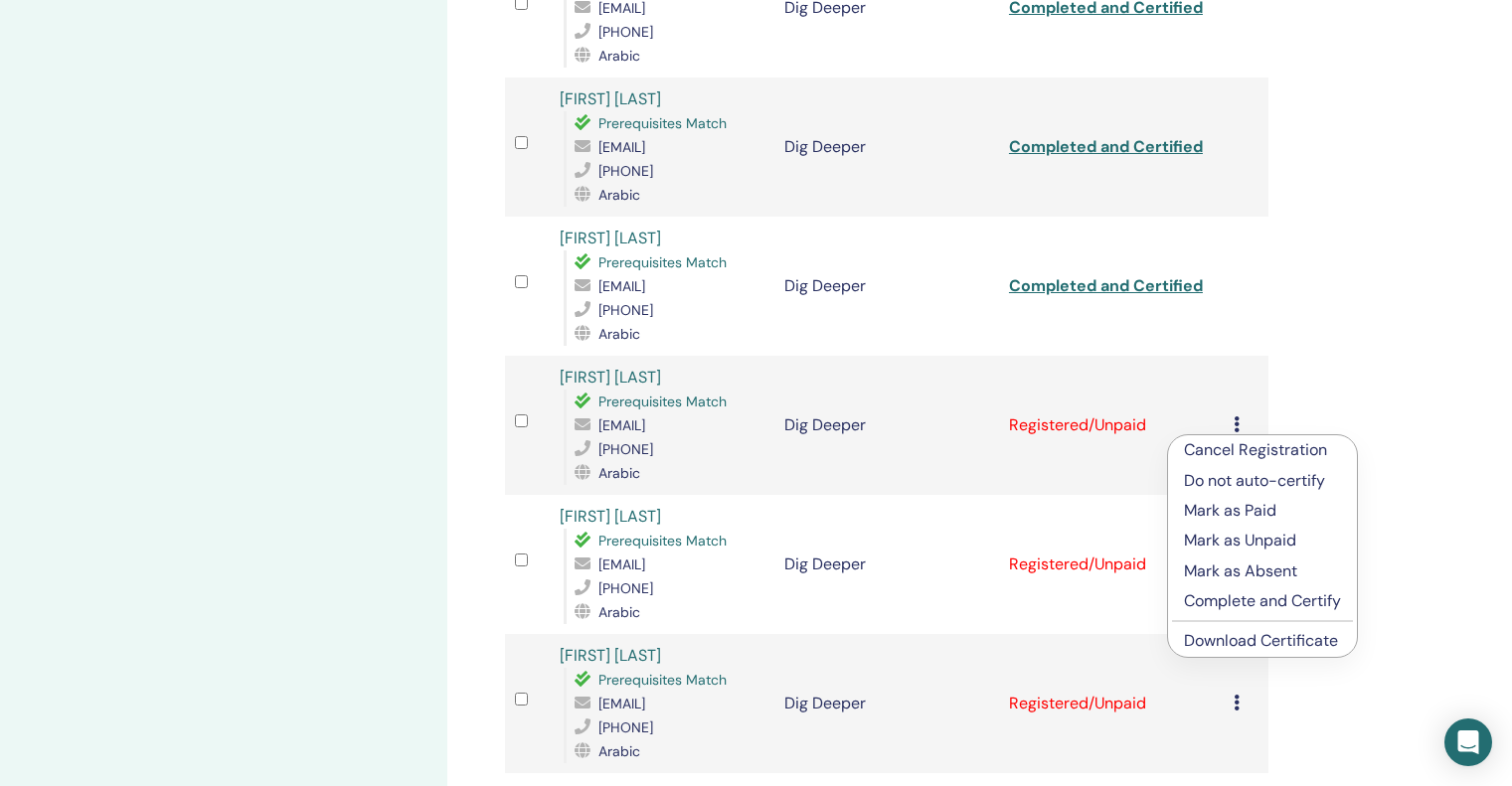 scroll, scrollTop: 672, scrollLeft: 0, axis: vertical 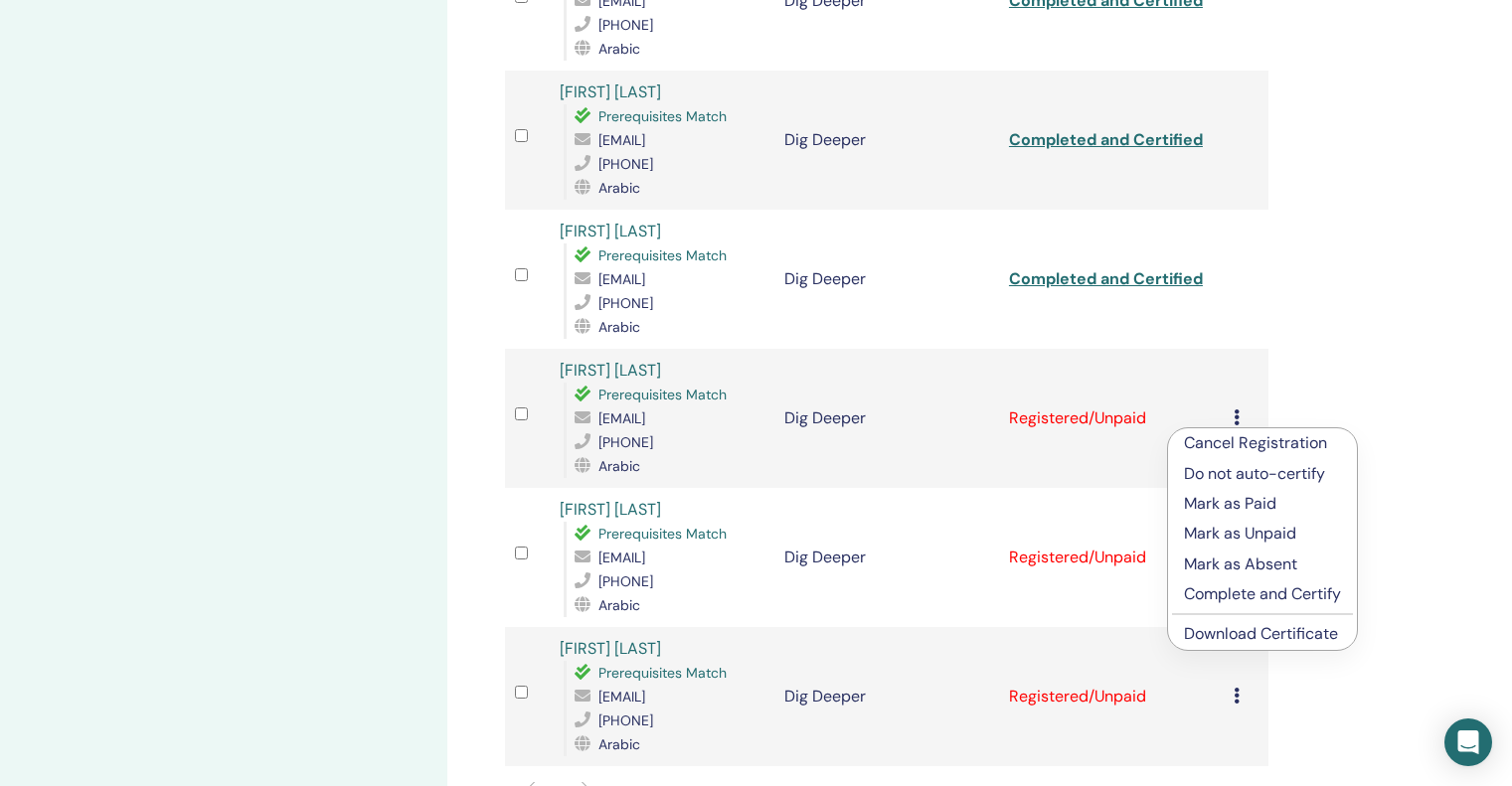 click on "Complete and Certify" at bounding box center (1262, 594) 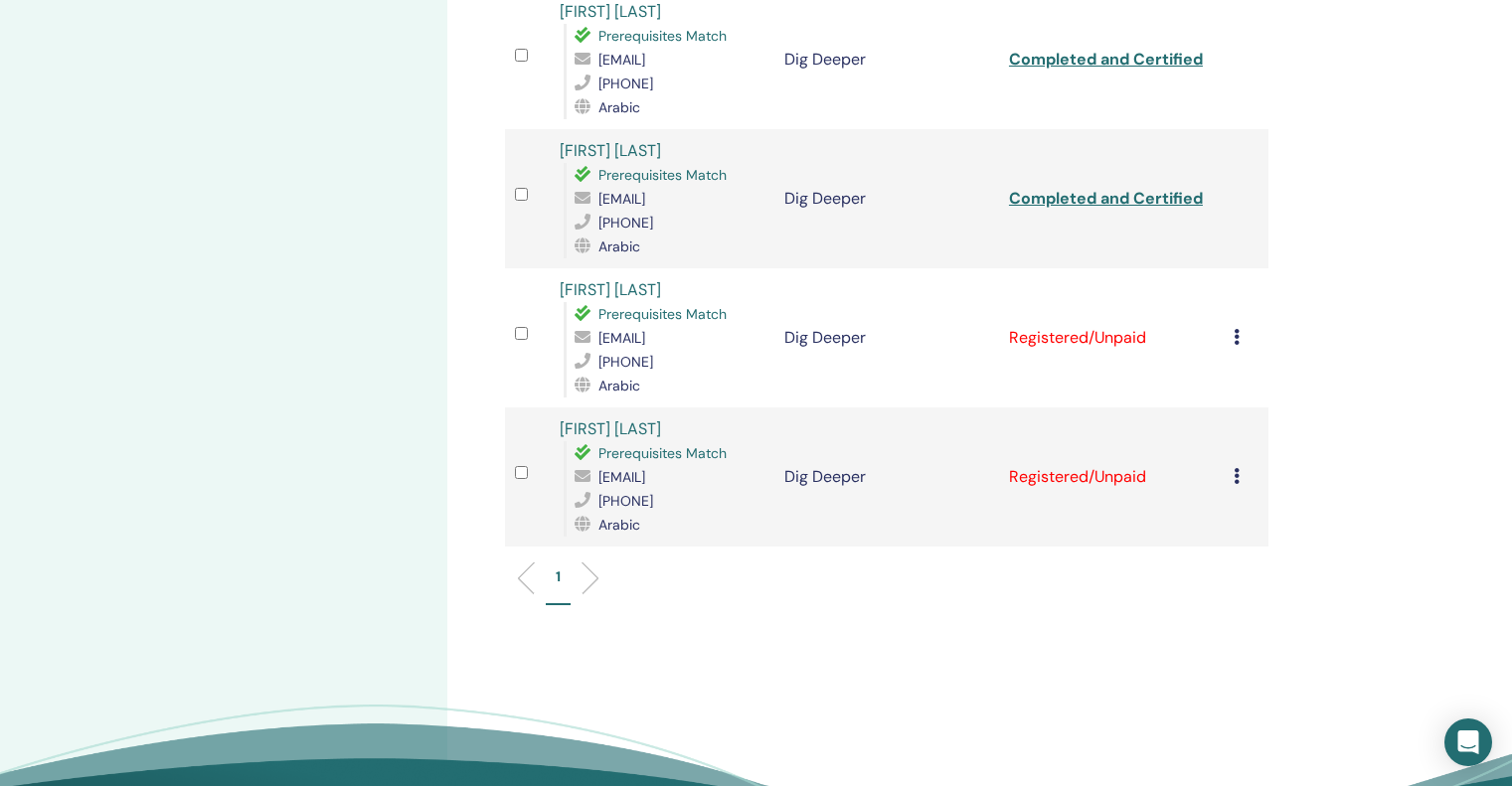 scroll, scrollTop: 894, scrollLeft: 0, axis: vertical 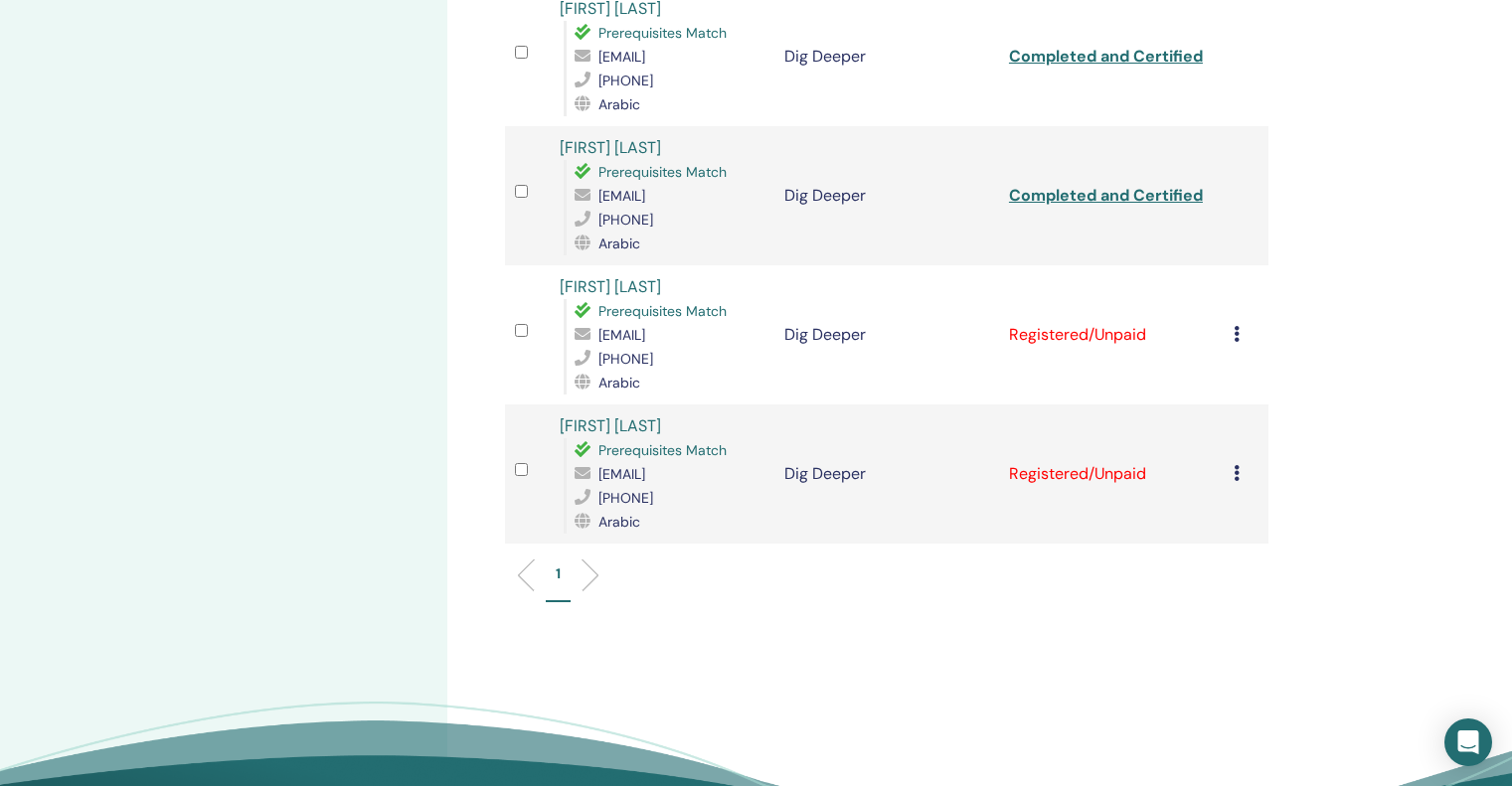 click at bounding box center [1237, 334] 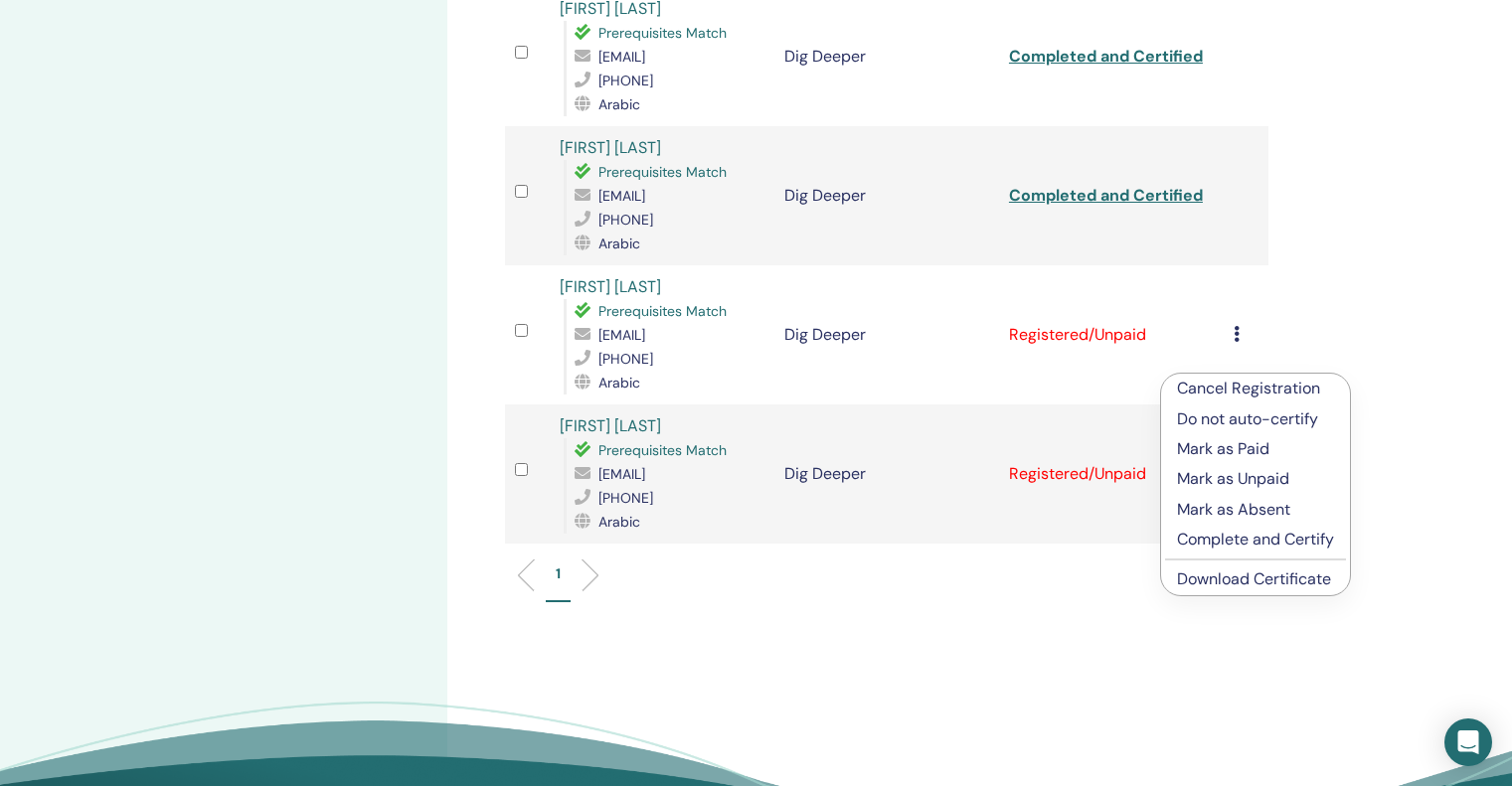 click on "Complete and Certify" at bounding box center [1256, 540] 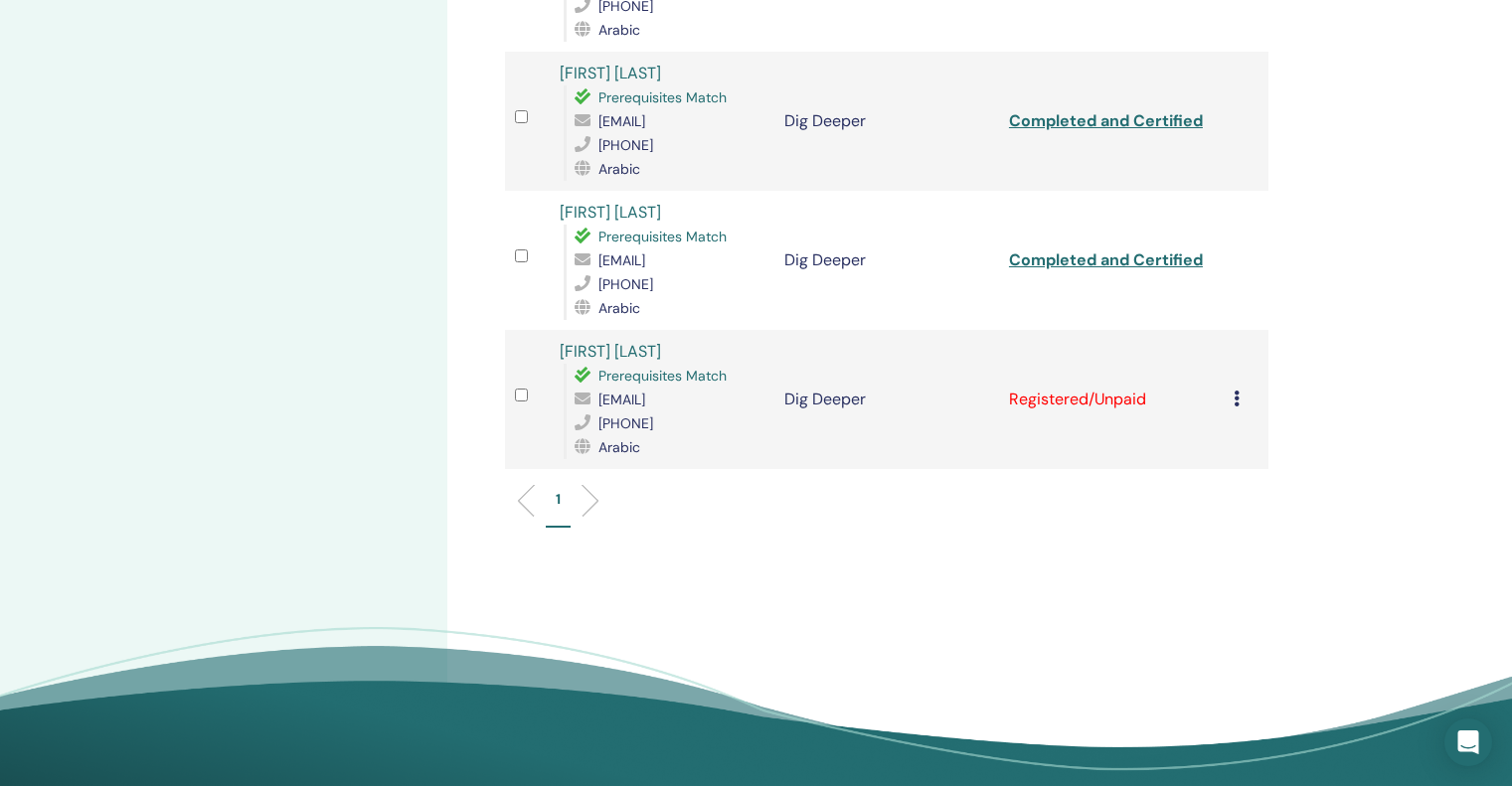 scroll, scrollTop: 1093, scrollLeft: 0, axis: vertical 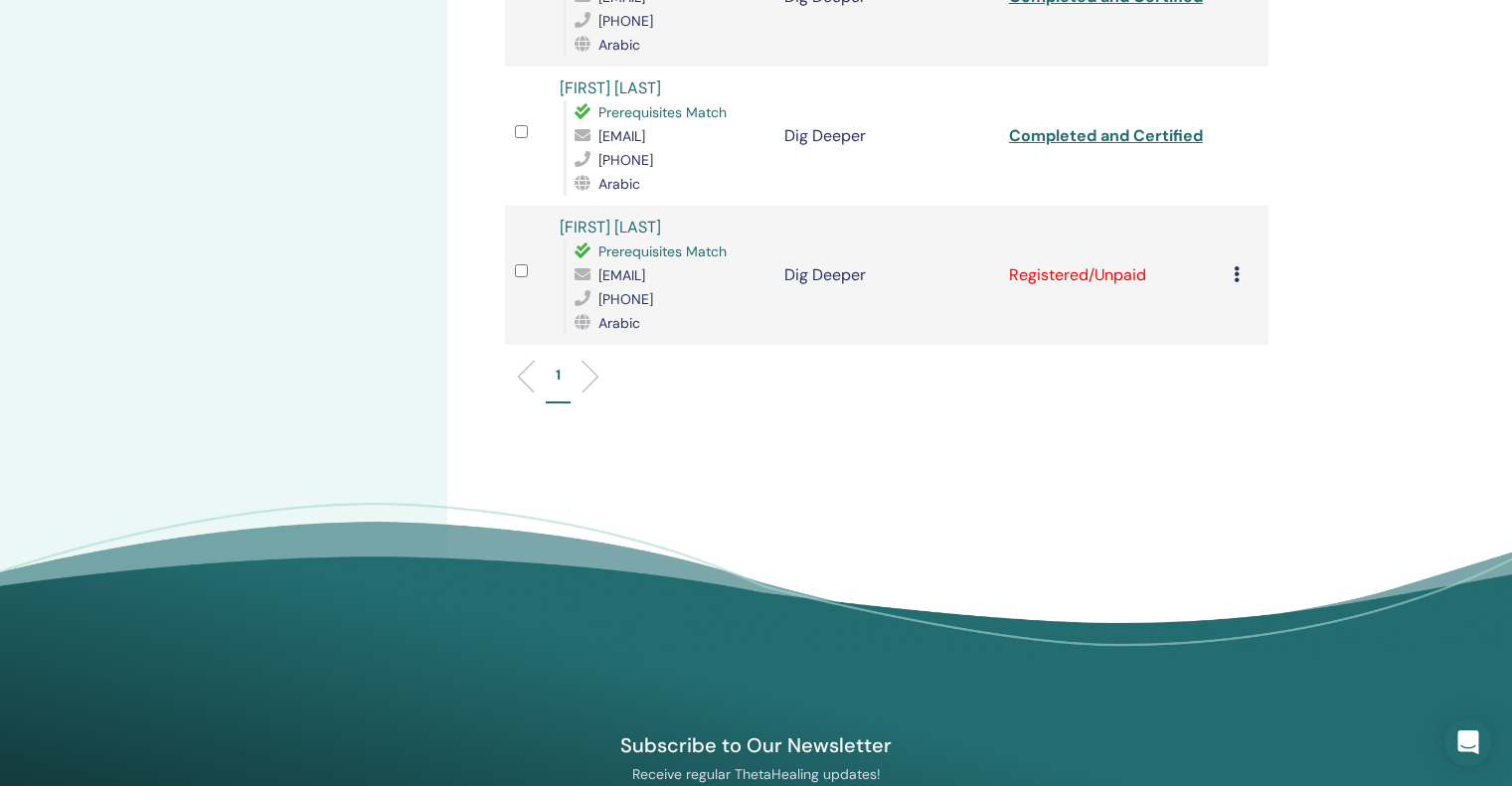 click at bounding box center (1237, 274) 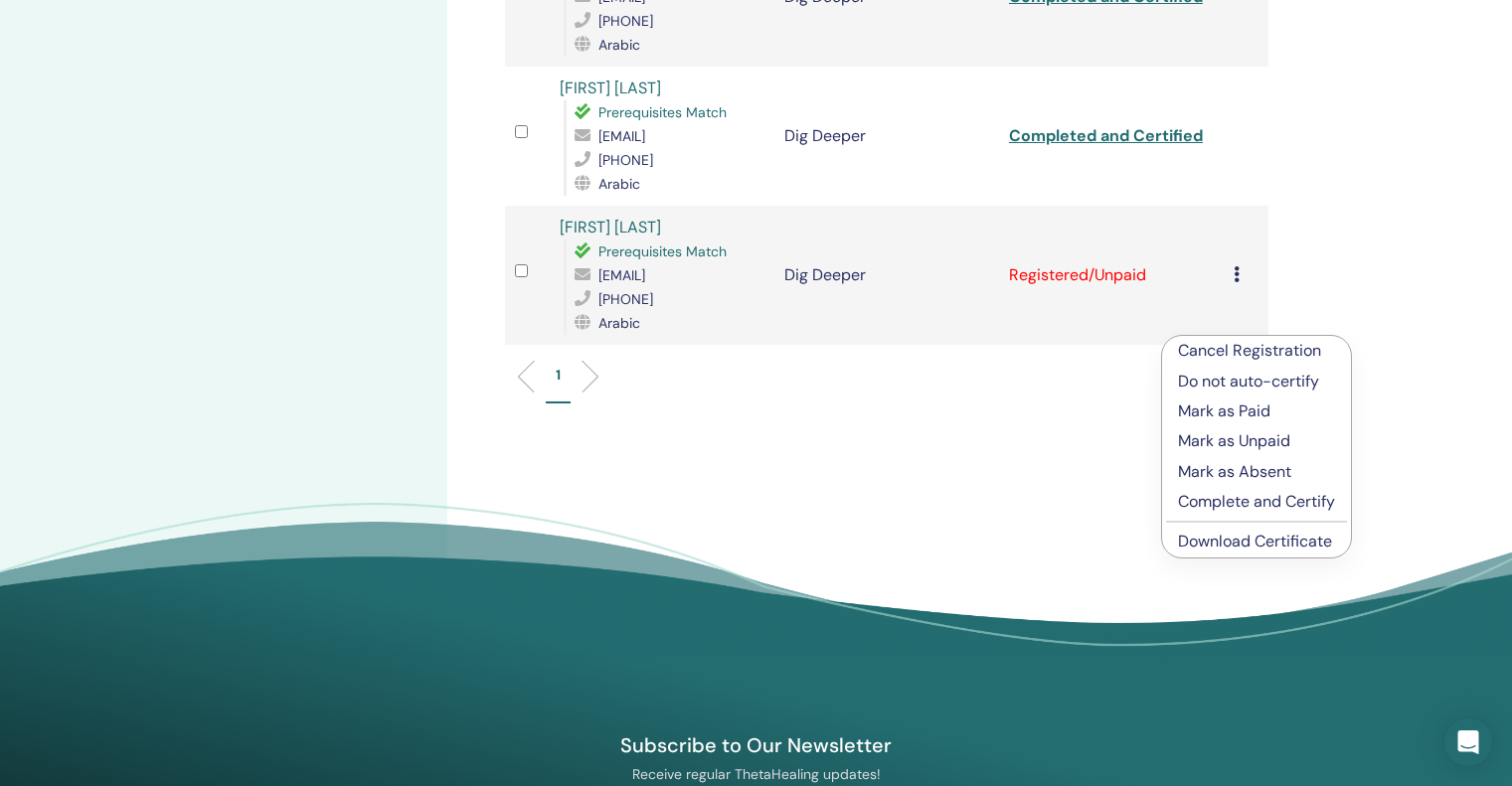 click on "Complete and Certify" at bounding box center (1257, 502) 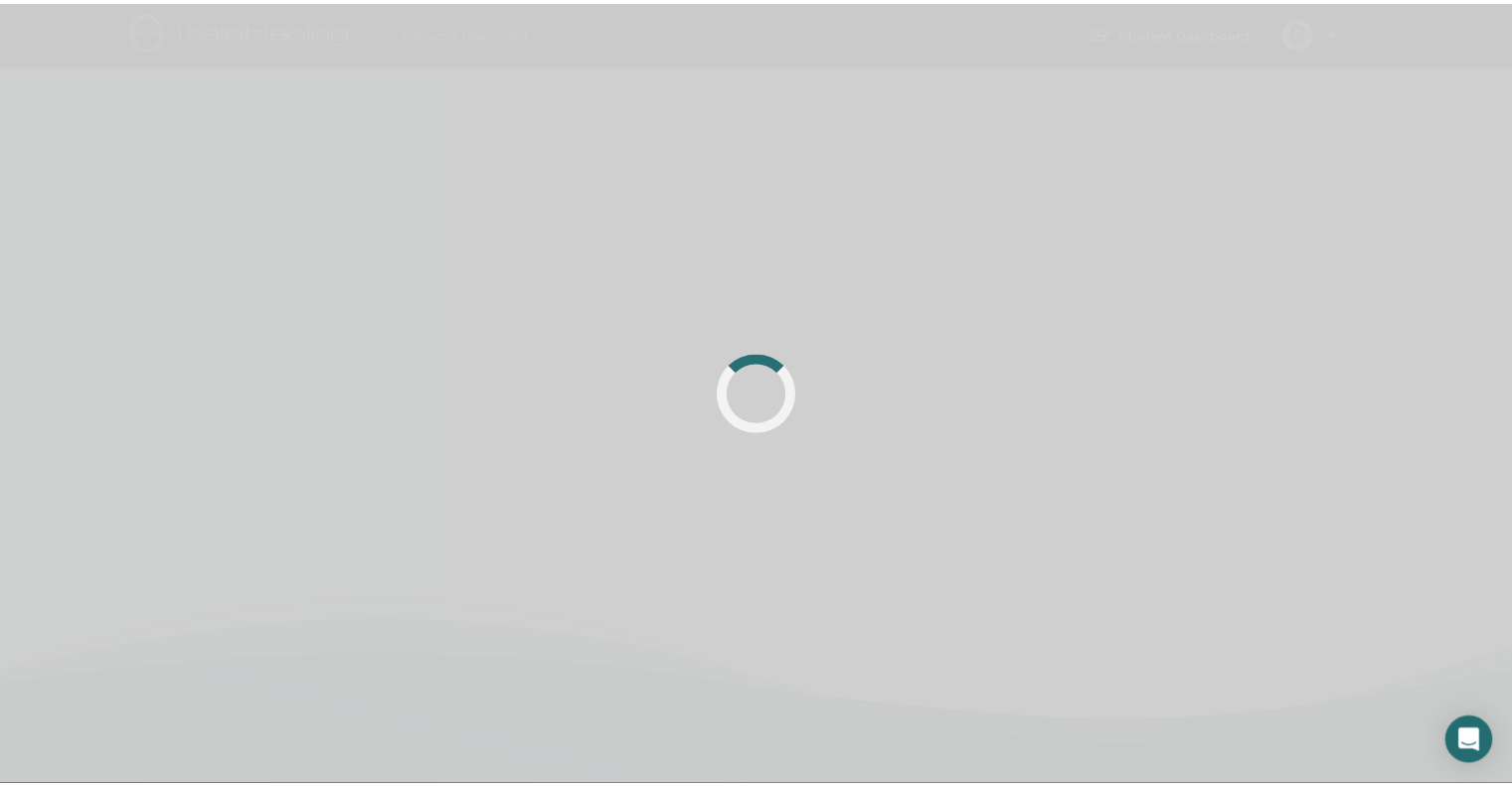 scroll, scrollTop: 0, scrollLeft: 0, axis: both 